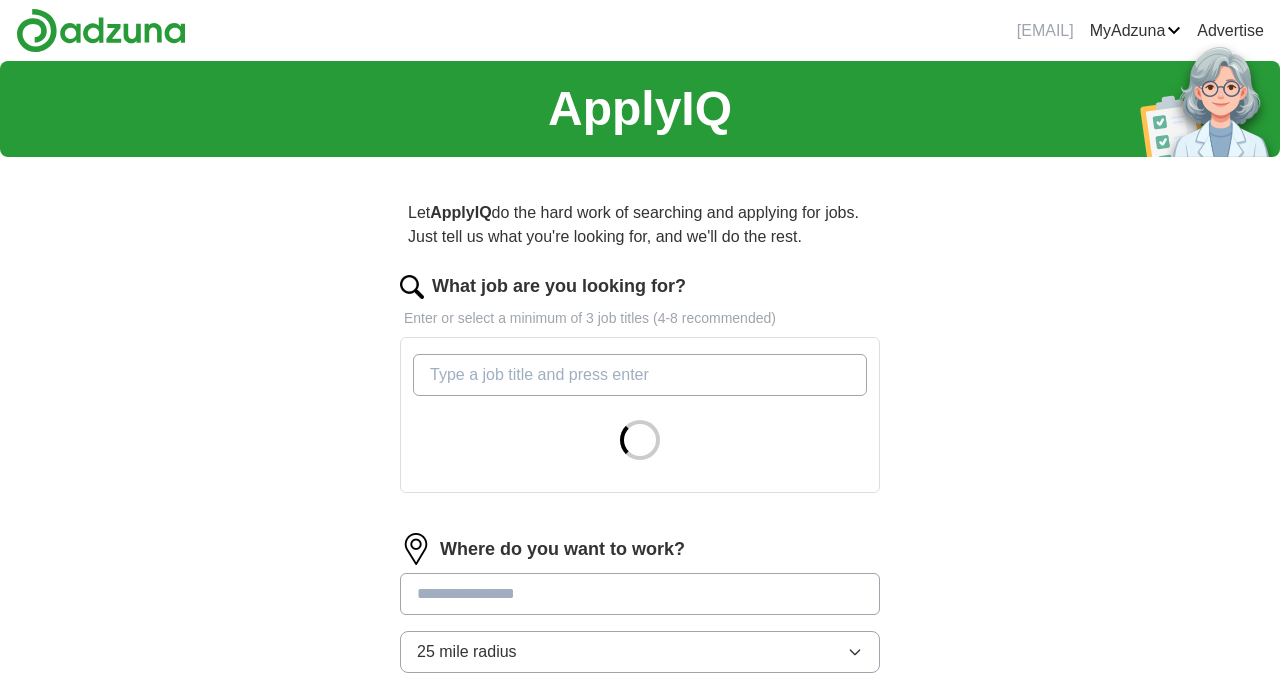 scroll, scrollTop: 0, scrollLeft: 0, axis: both 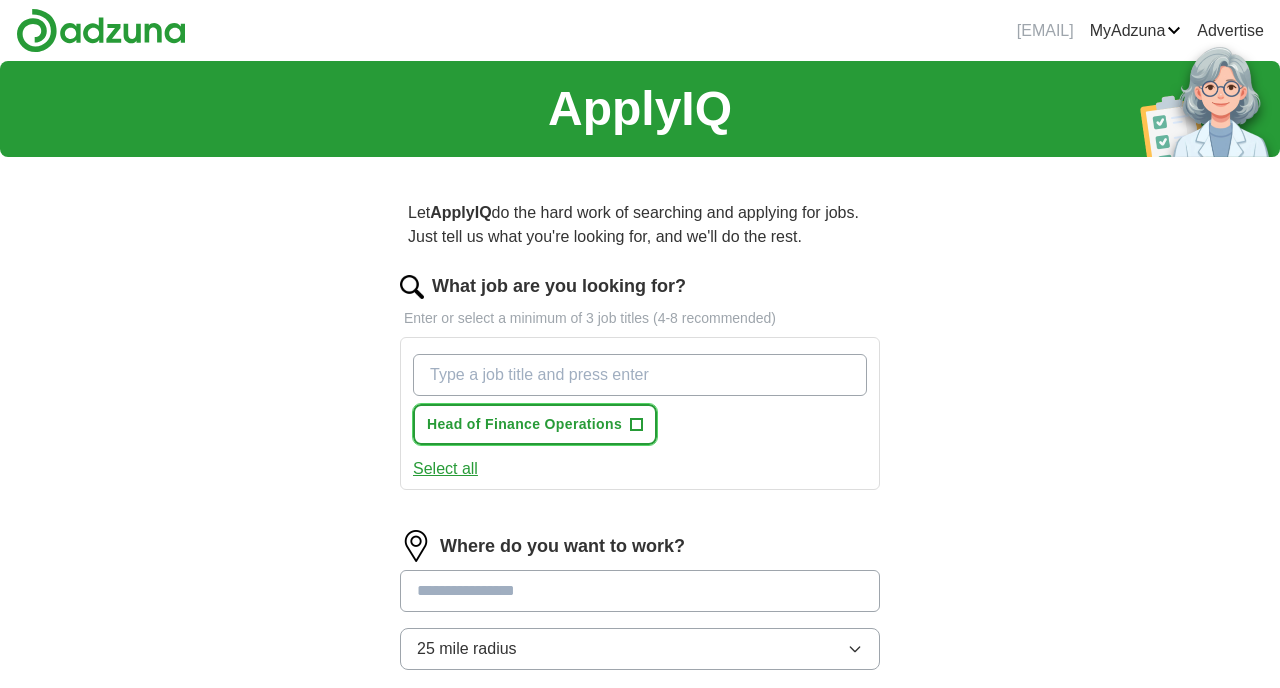 click on "Head of Finance Operations" at bounding box center (524, 424) 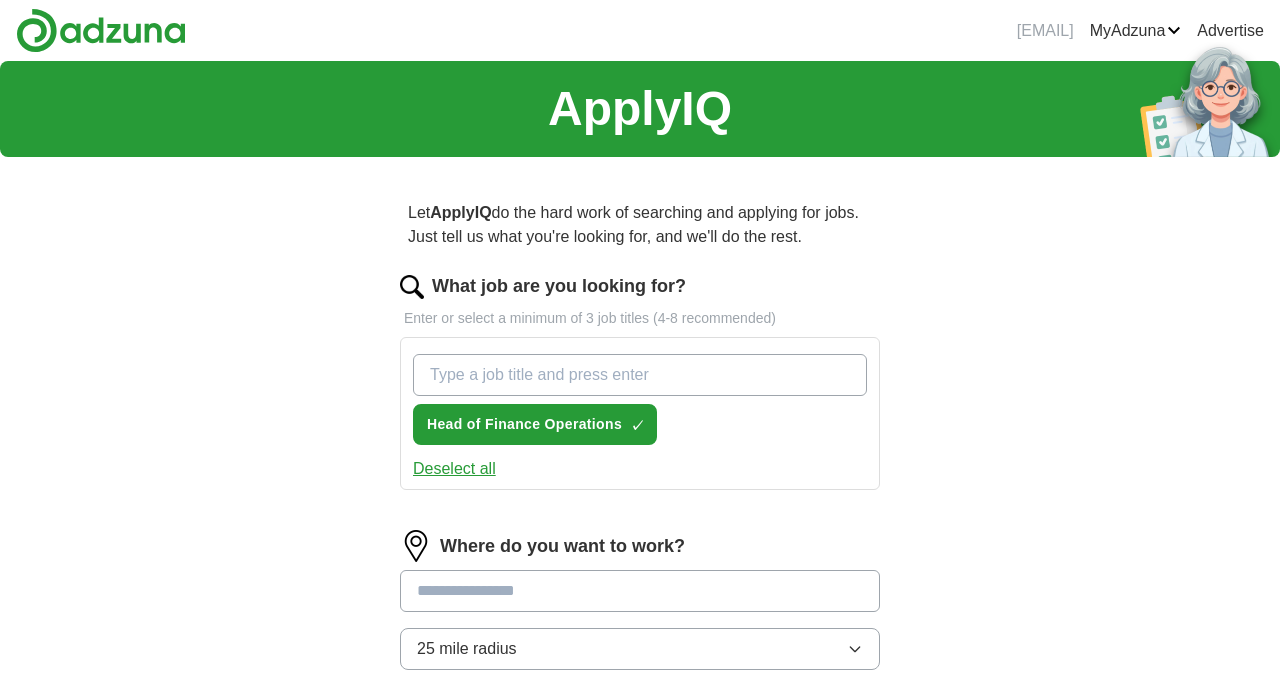 click on "What job are you looking for?" at bounding box center [640, 375] 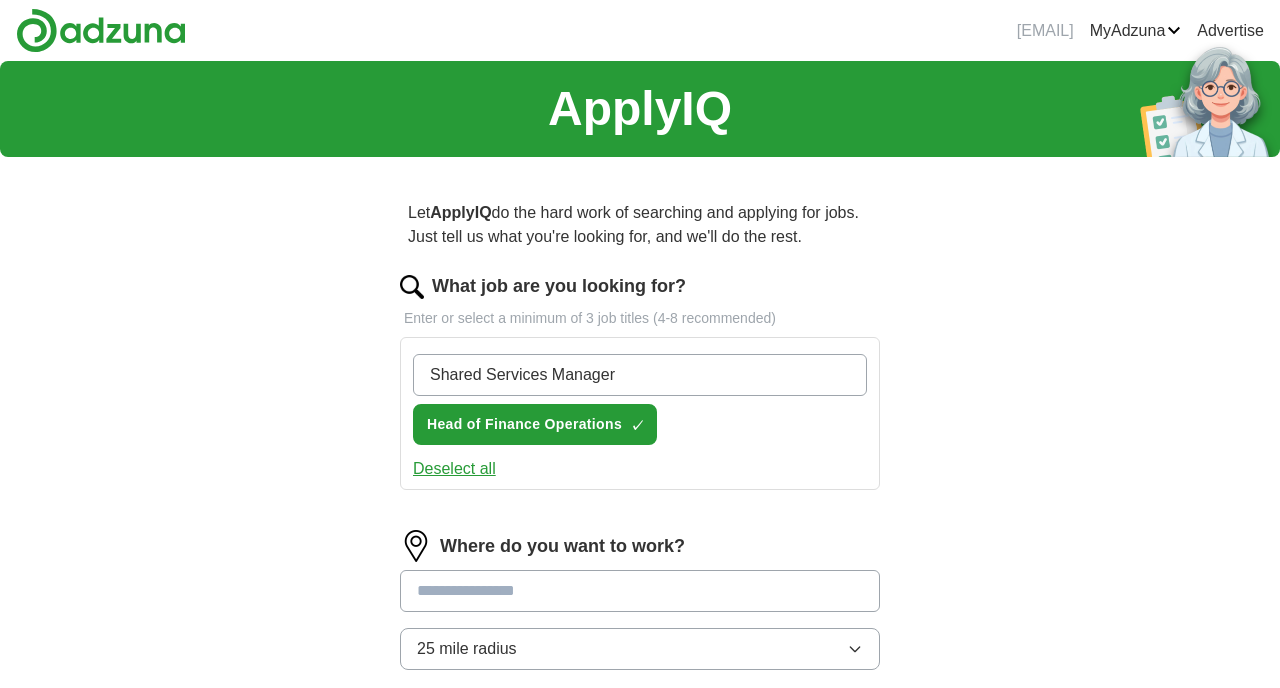 click on "Shared Services Manager" at bounding box center [640, 375] 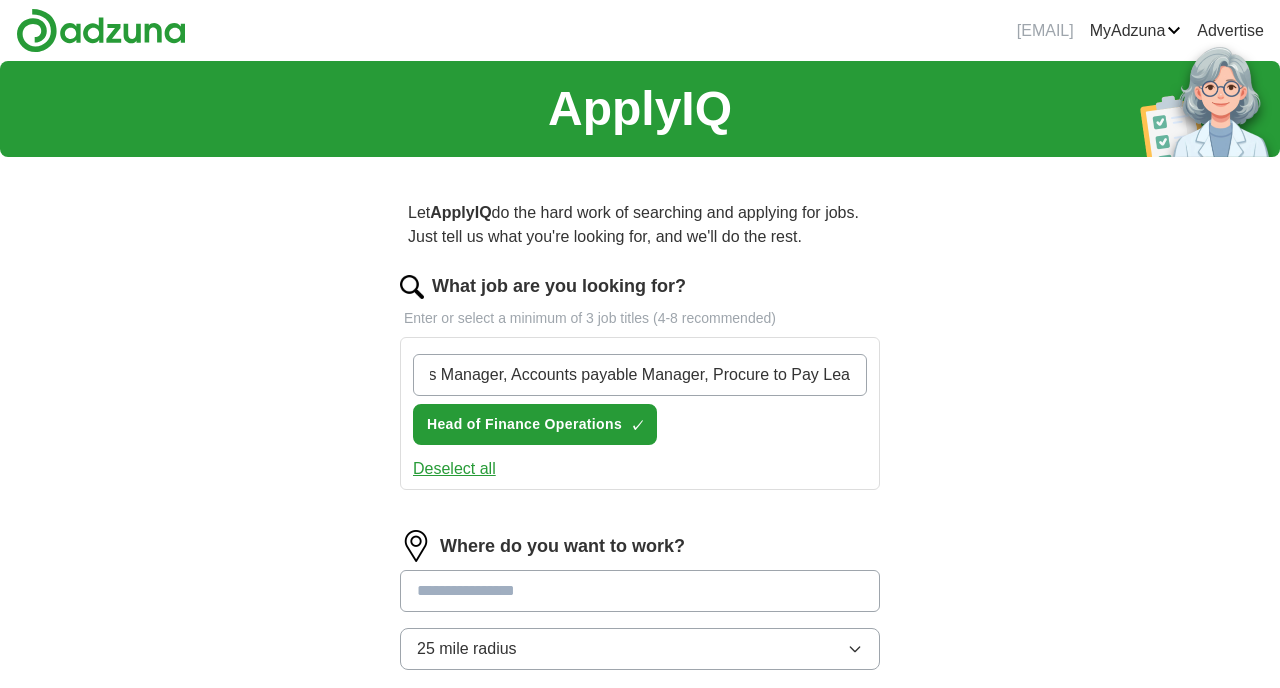 scroll, scrollTop: 0, scrollLeft: 120, axis: horizontal 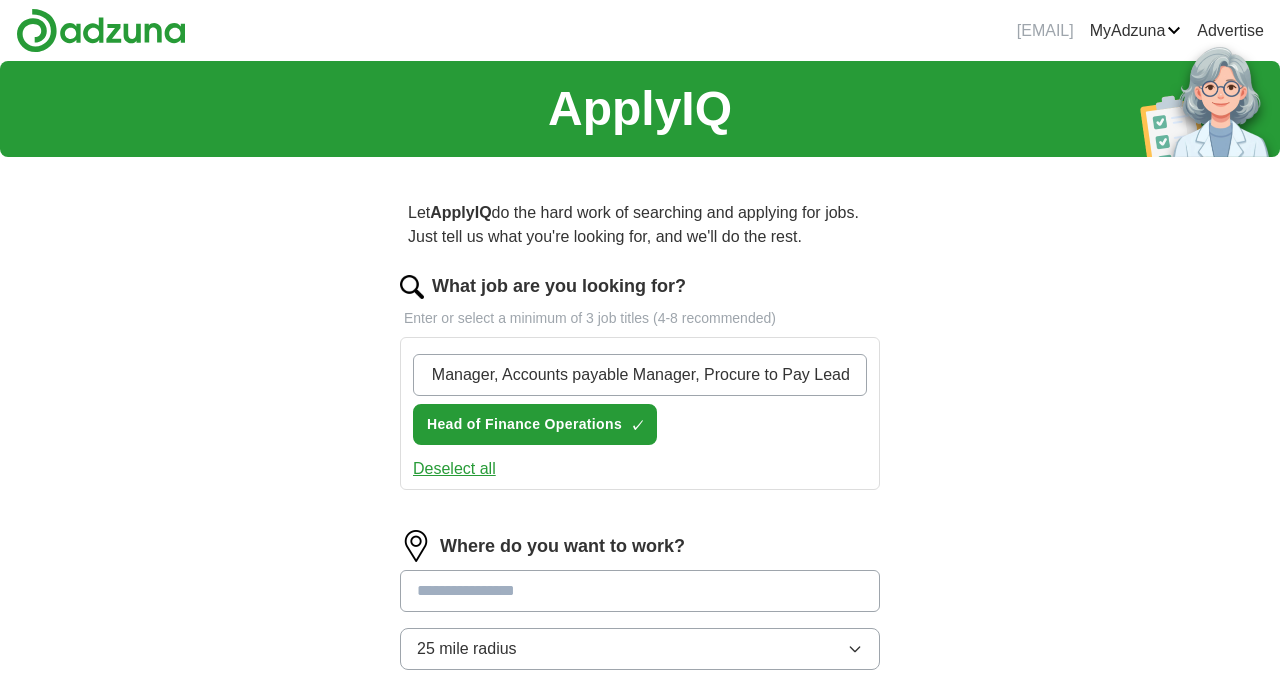 type on "Shared Services Manager, Accounts payable Manager, Procure to Pay Lead" 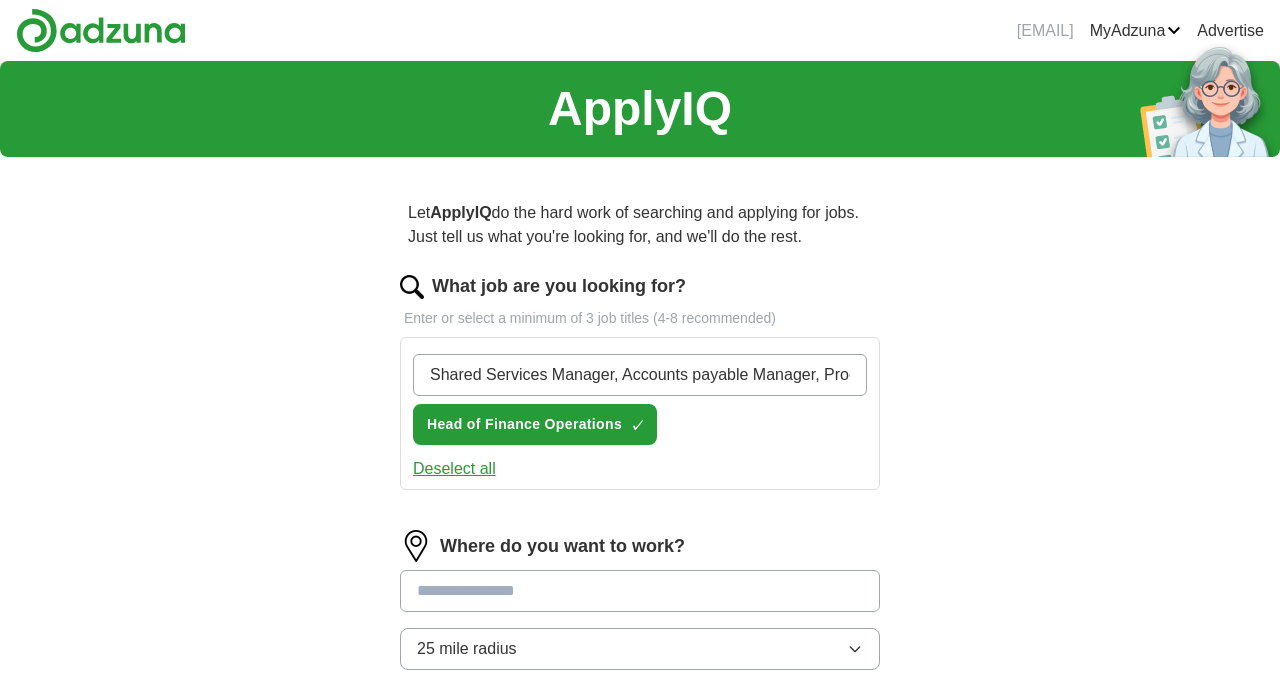 click on "What job are you looking for? Enter or select a minimum of 3 job titles (4-8 recommended) Shared Services Manager, Accounts payable Manager, Procure to Pay Lead Head of Finance Operations ✓ × Deselect all Where do you want to work? 25 mile radius What's your minimum salary? At least £ - per year £ 20 k £ 100 k+ Start applying for jobs By registering, you consent to us applying to suitable jobs for you" at bounding box center [640, 633] 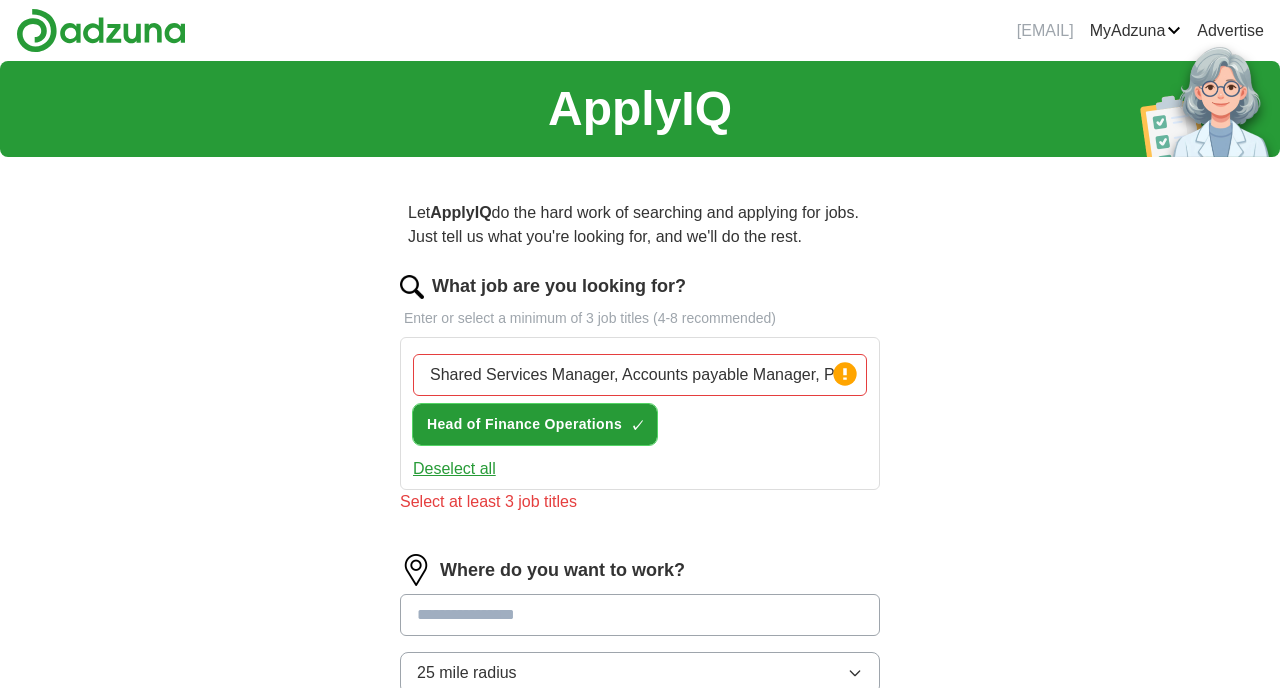 click on "×" at bounding box center [0, 0] 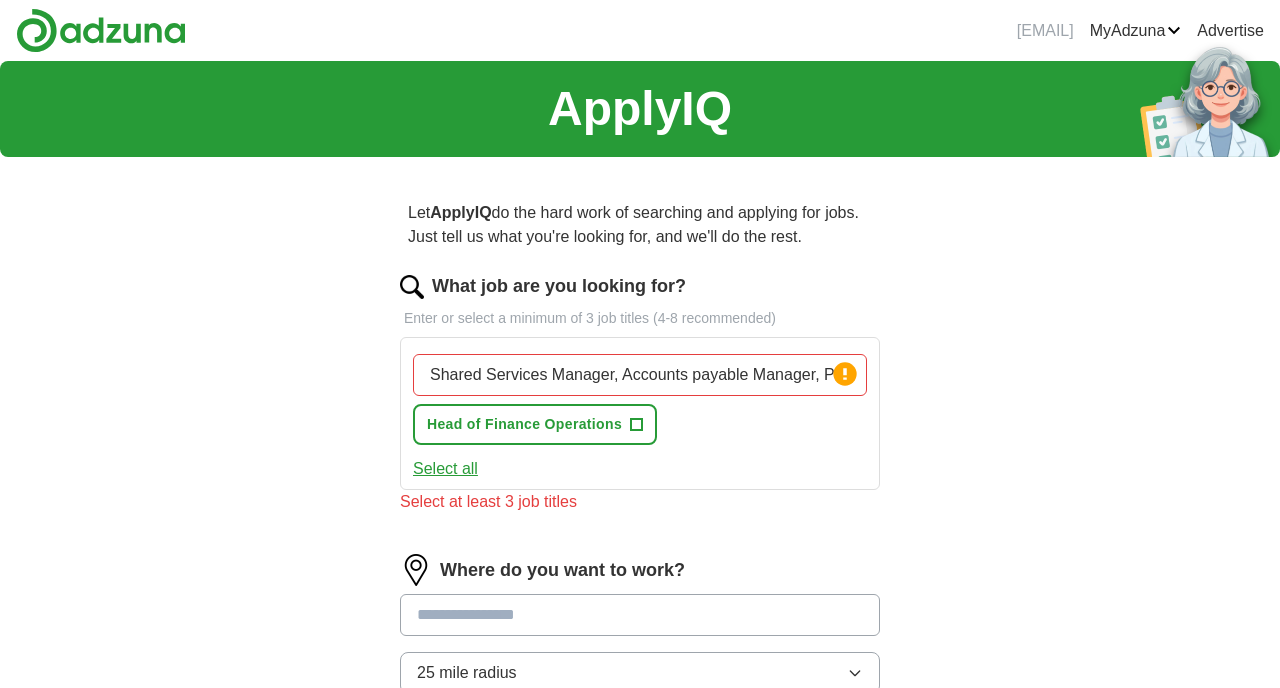 click on "Select all" at bounding box center (445, 469) 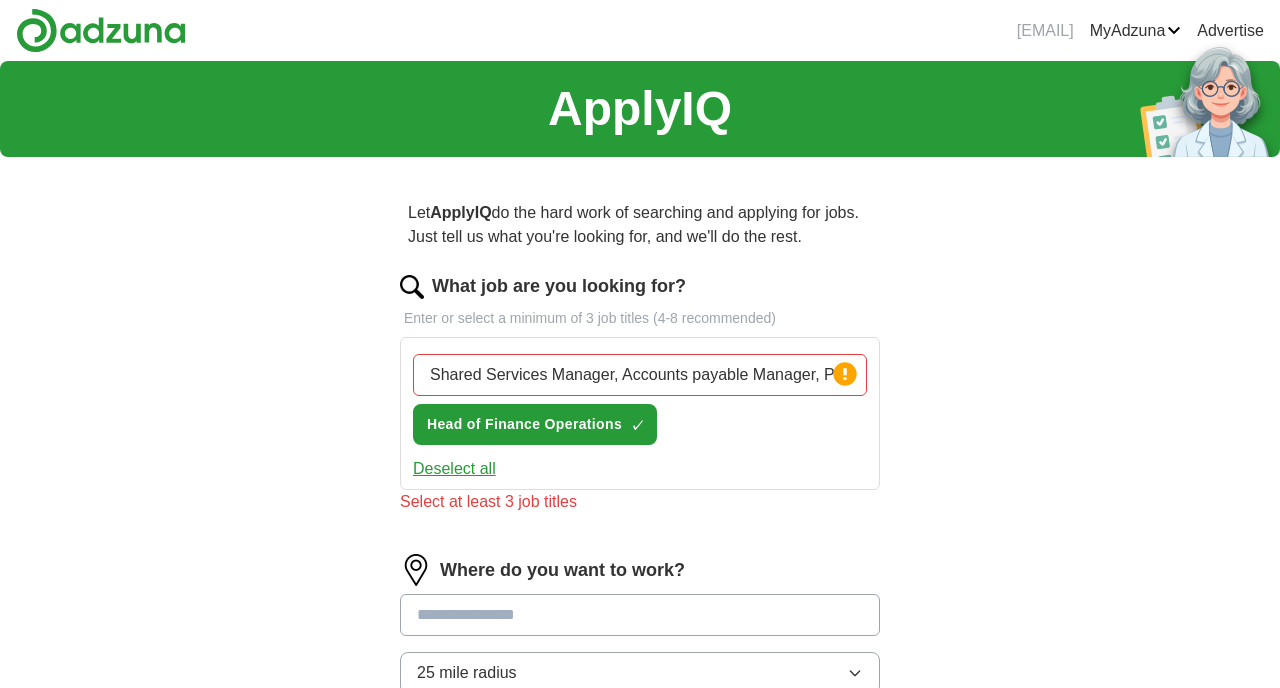 click on "Shared Services Manager, Accounts payable Manager, Procure to Pay Lead Press return to add title Head of Finance Operations ✓ ×" at bounding box center [640, 399] 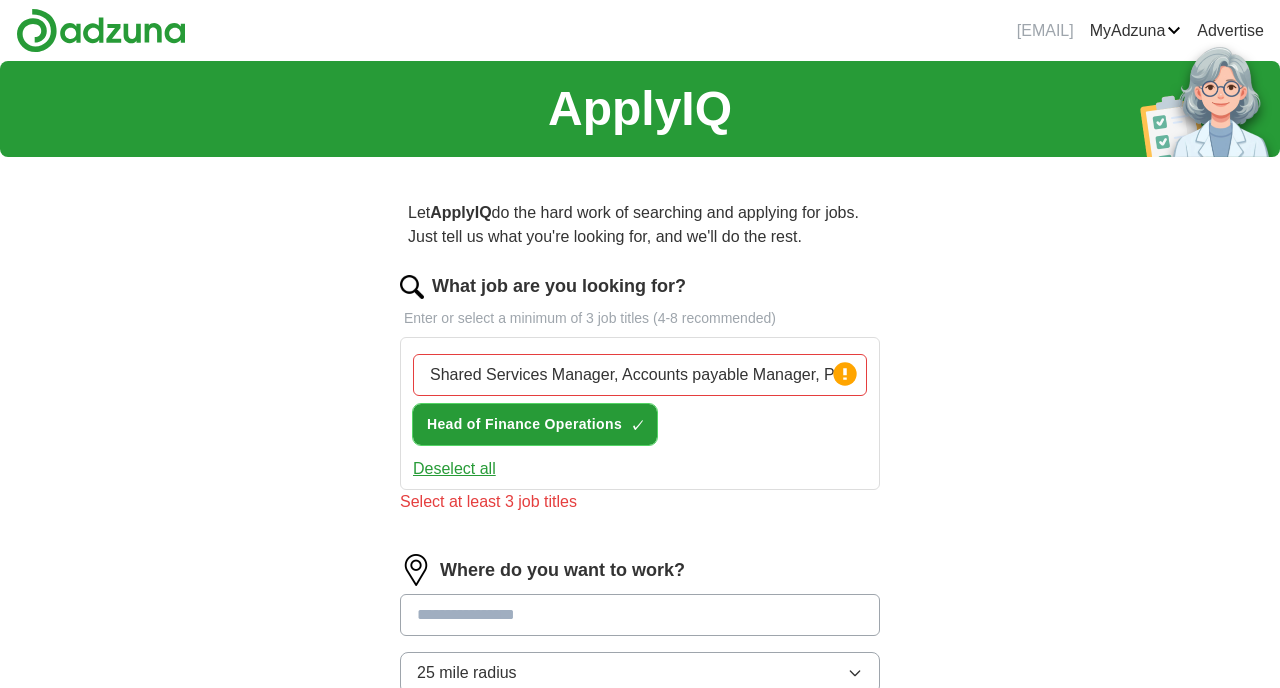 click on "Head of Finance Operations" at bounding box center [524, 424] 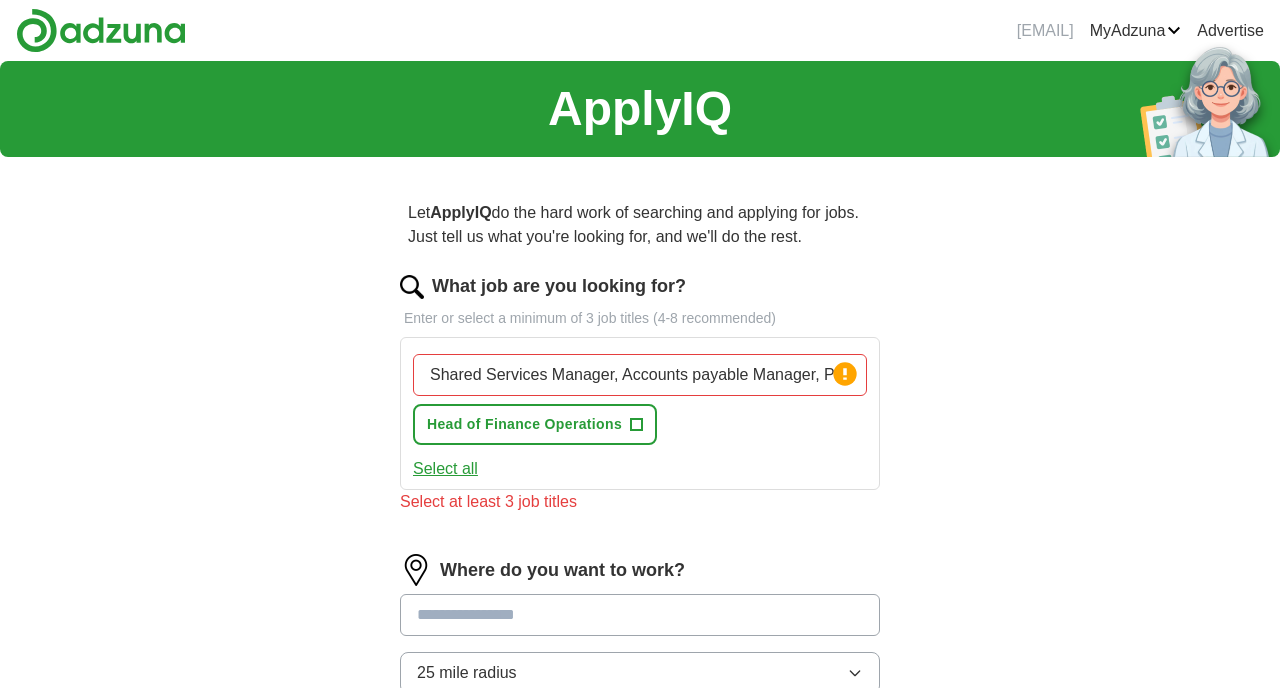 scroll, scrollTop: 0, scrollLeft: 120, axis: horizontal 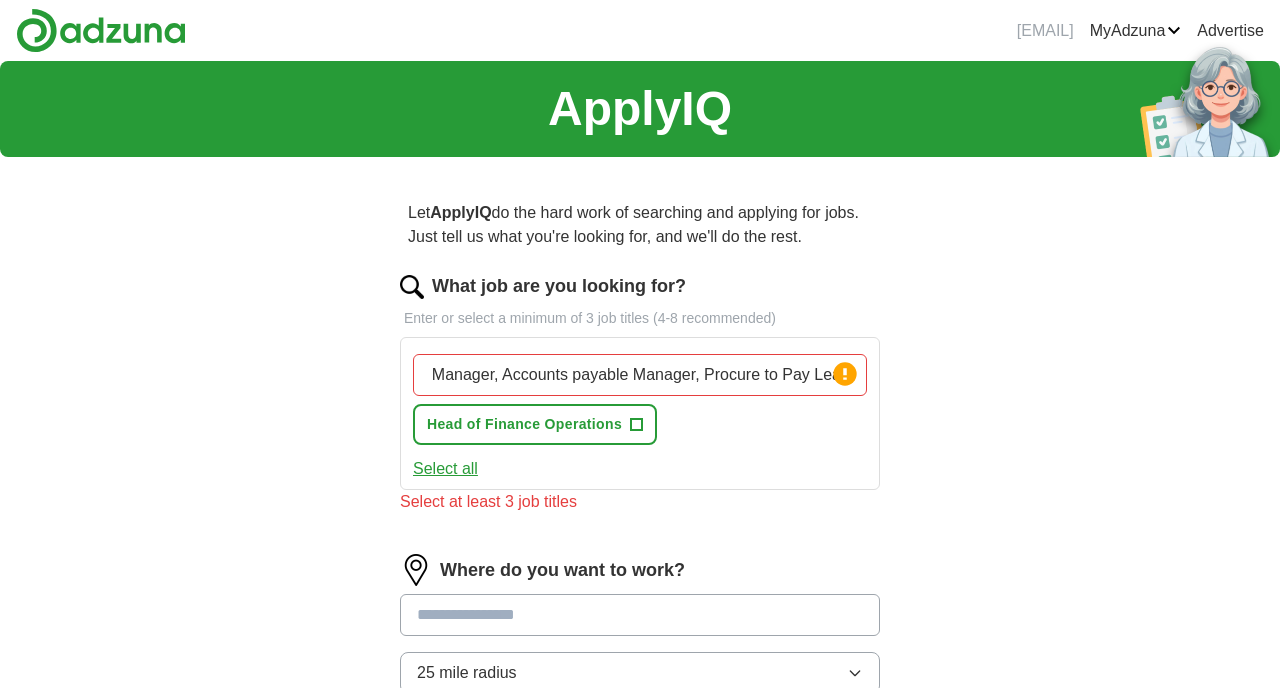 drag, startPoint x: 429, startPoint y: 372, endPoint x: 888, endPoint y: 373, distance: 459.0011 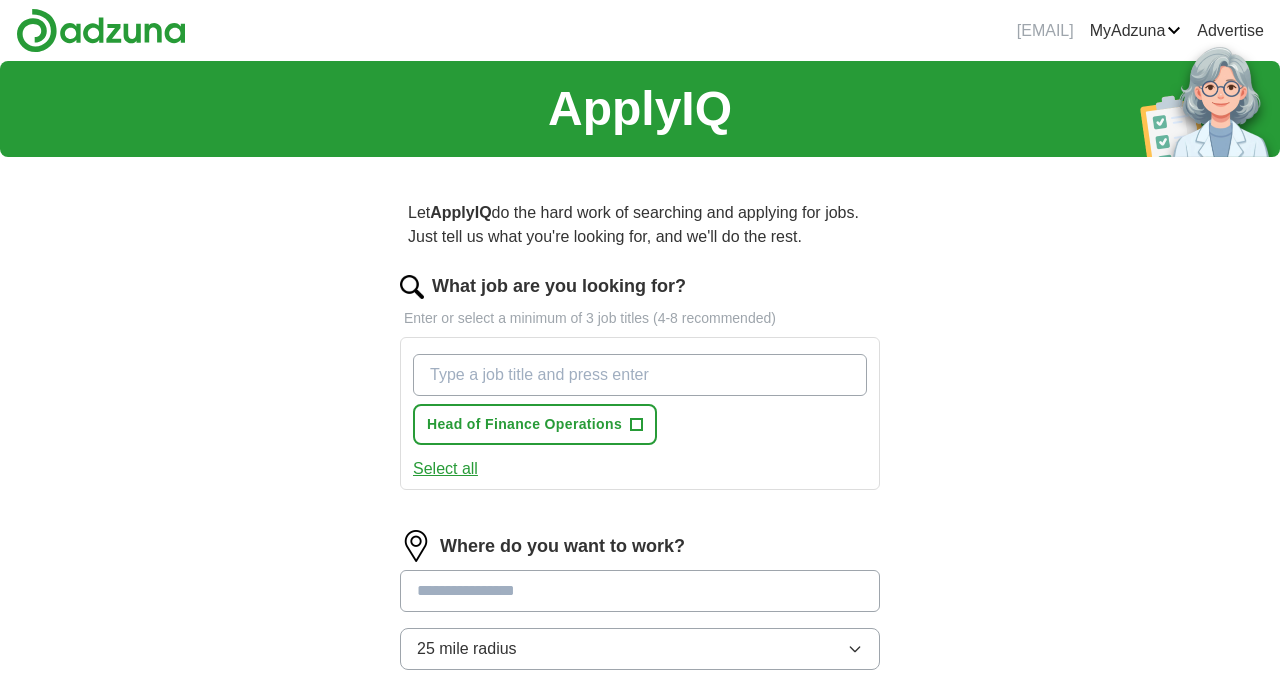 scroll, scrollTop: 0, scrollLeft: 0, axis: both 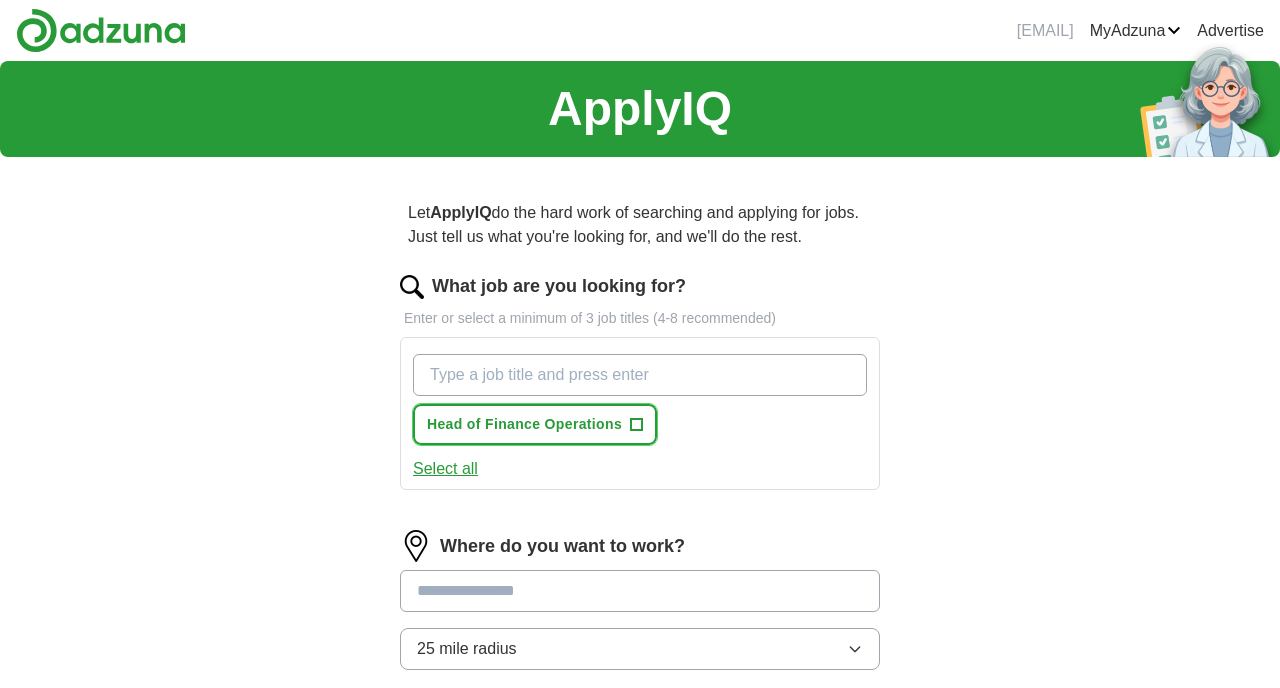 click on "Head of Finance Operations" at bounding box center (524, 424) 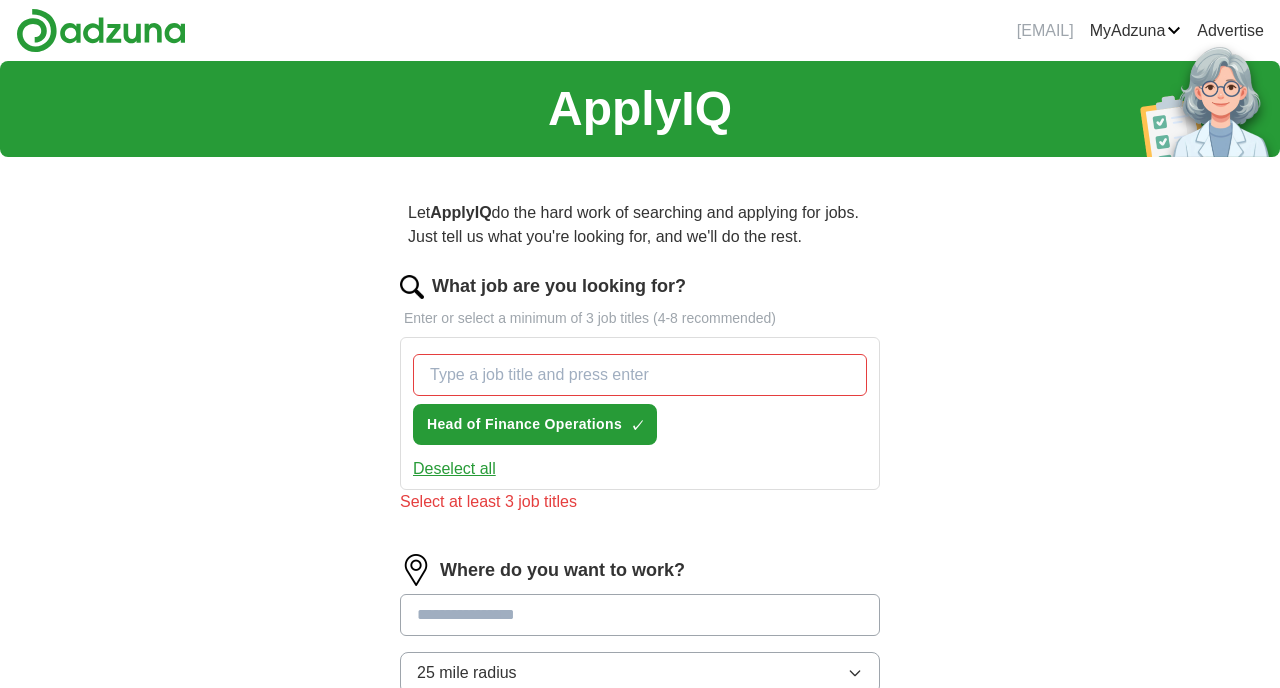 click on "Deselect all" at bounding box center [640, 469] 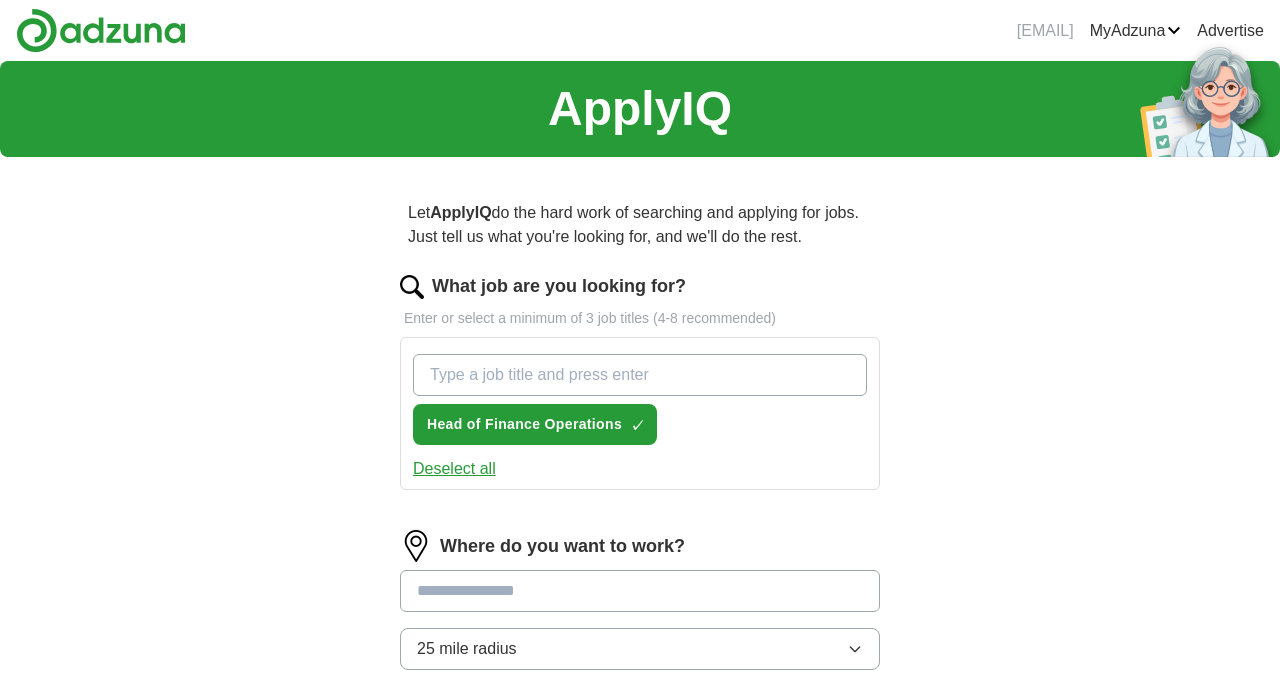 click on "What job are you looking for?" at bounding box center [640, 375] 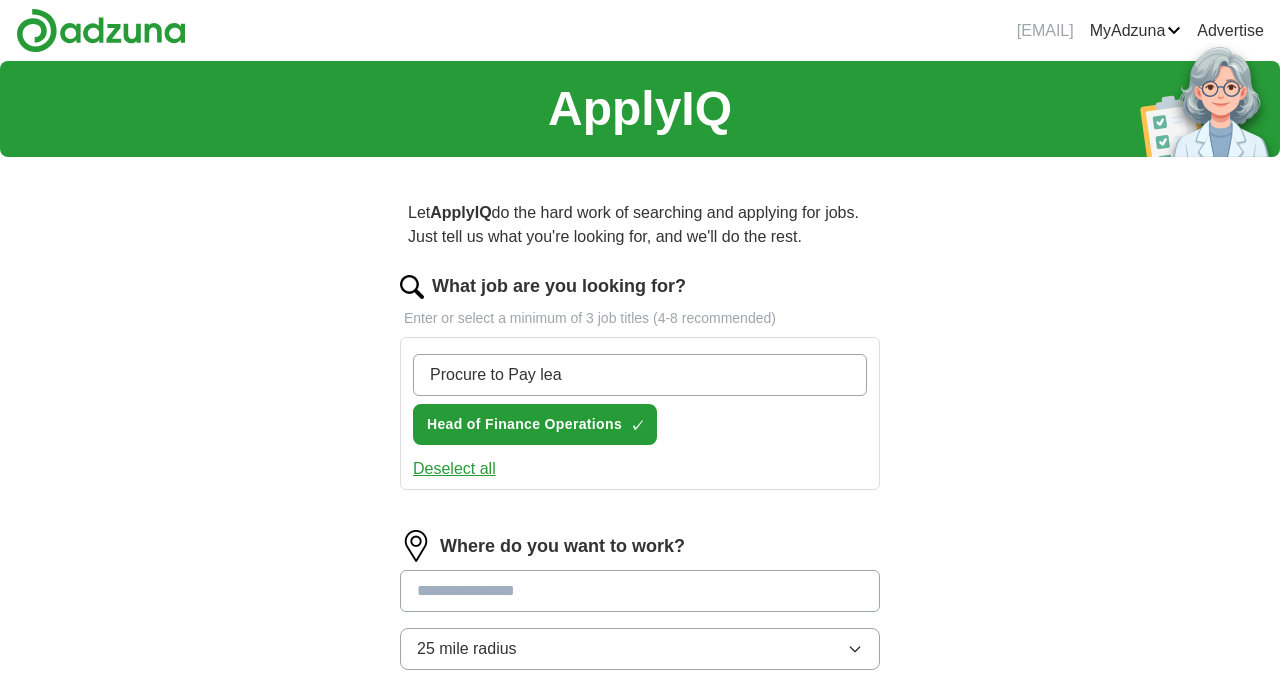 type on "Procure to Pay lead" 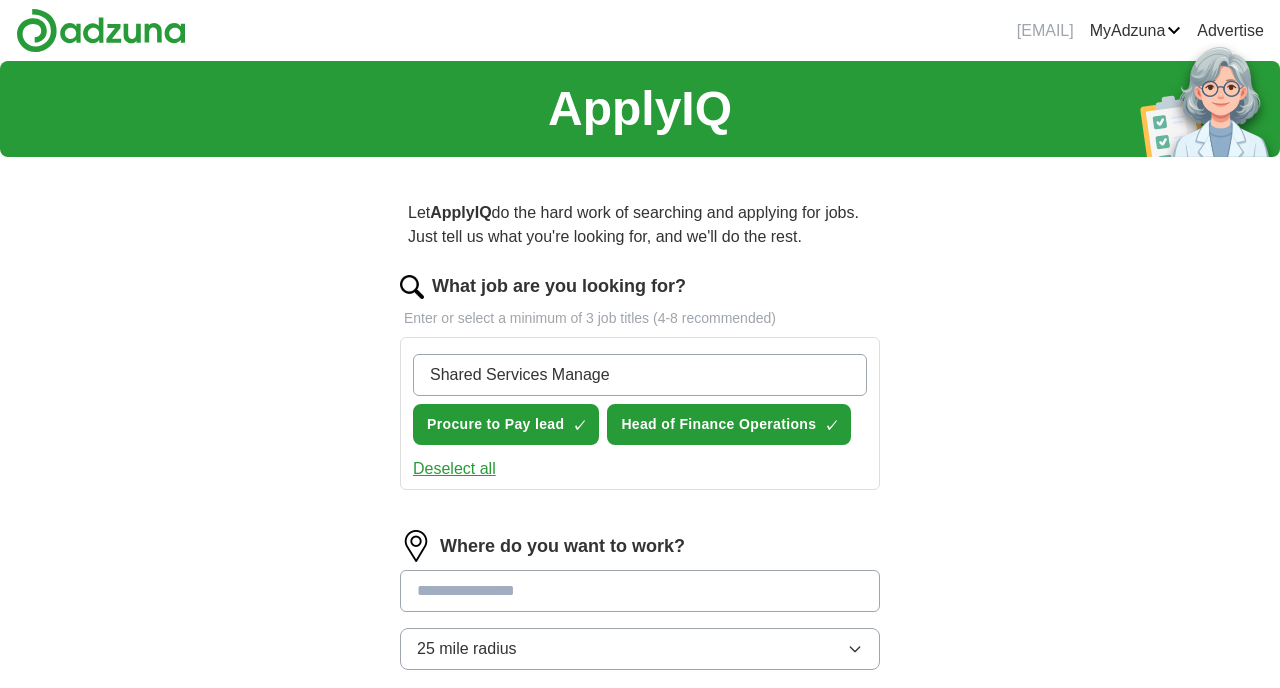 type on "Shared Services Manager" 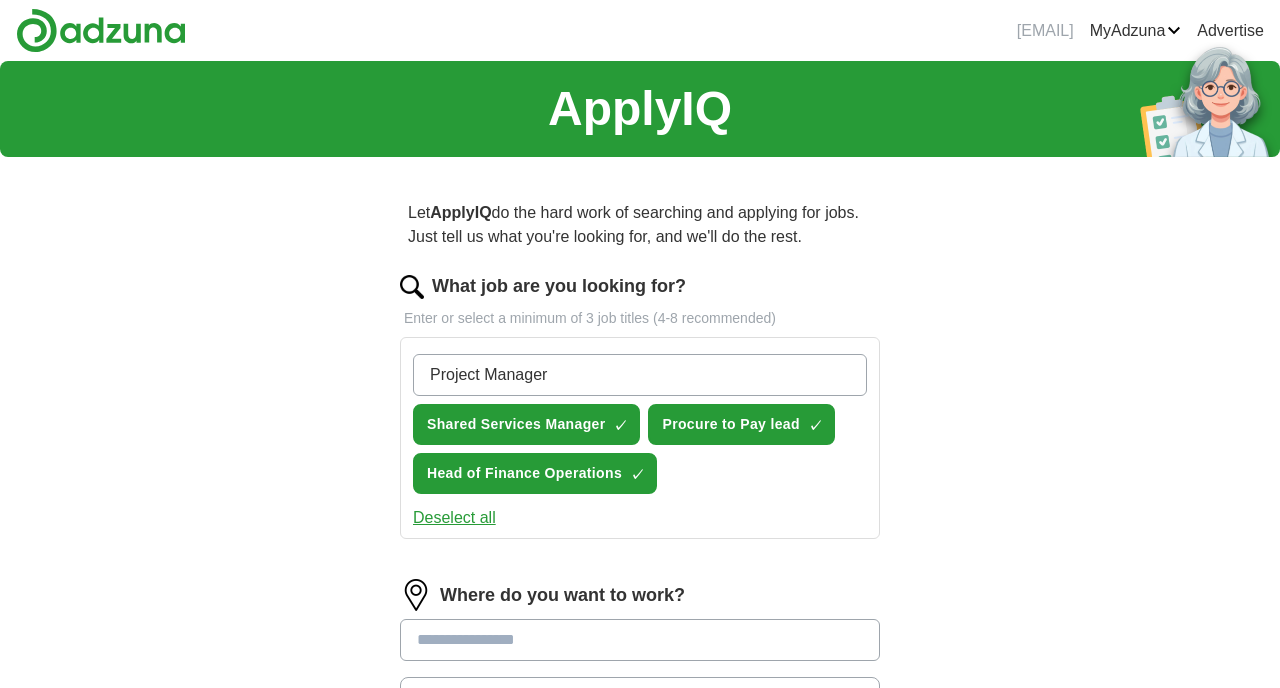type on "Project Manager" 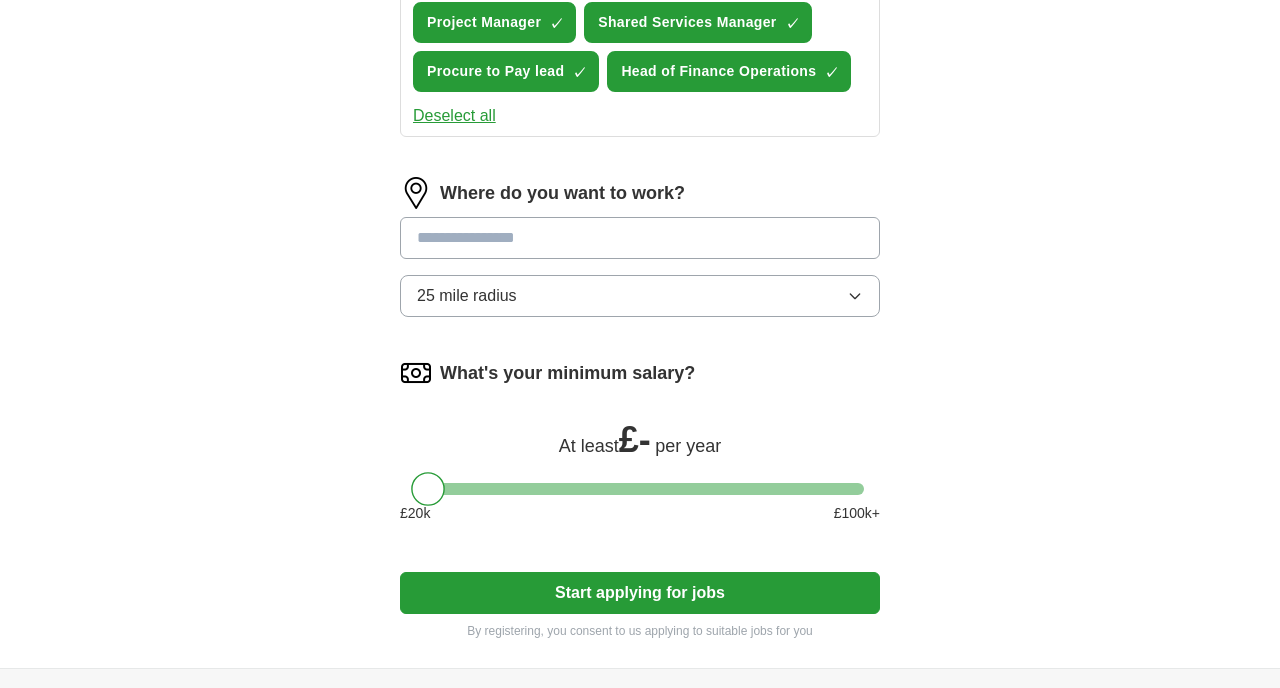 scroll, scrollTop: 427, scrollLeft: 0, axis: vertical 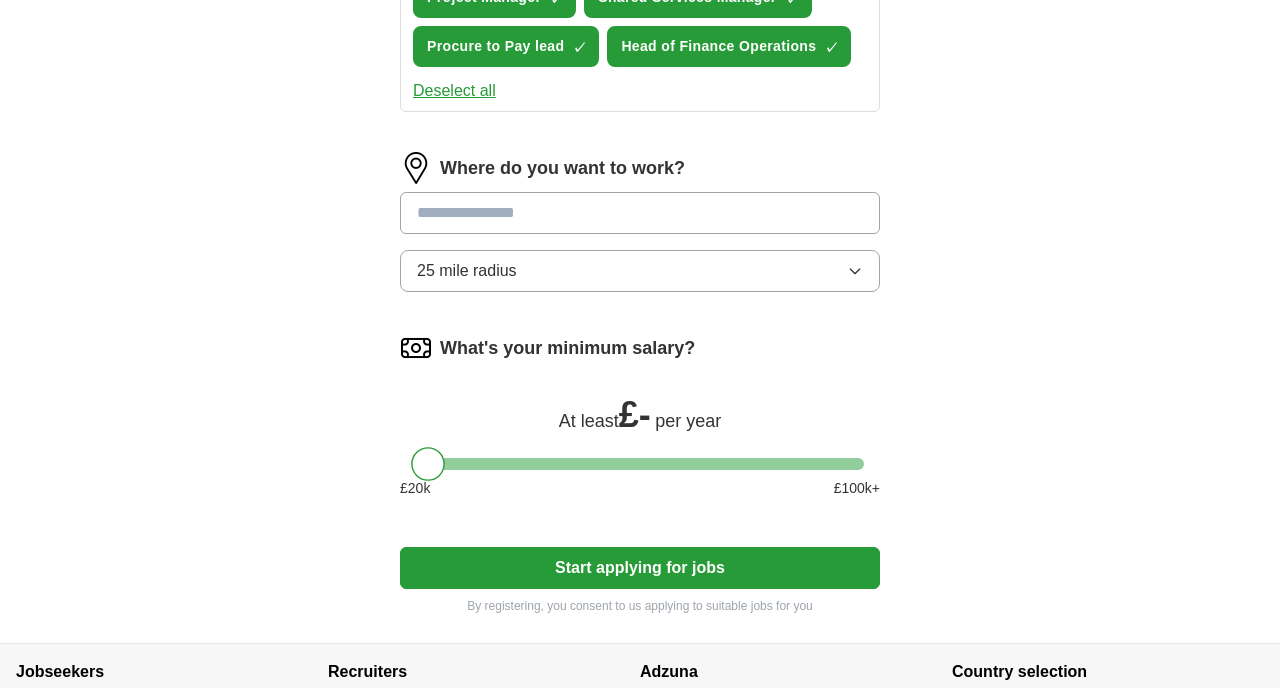 click at bounding box center (640, 213) 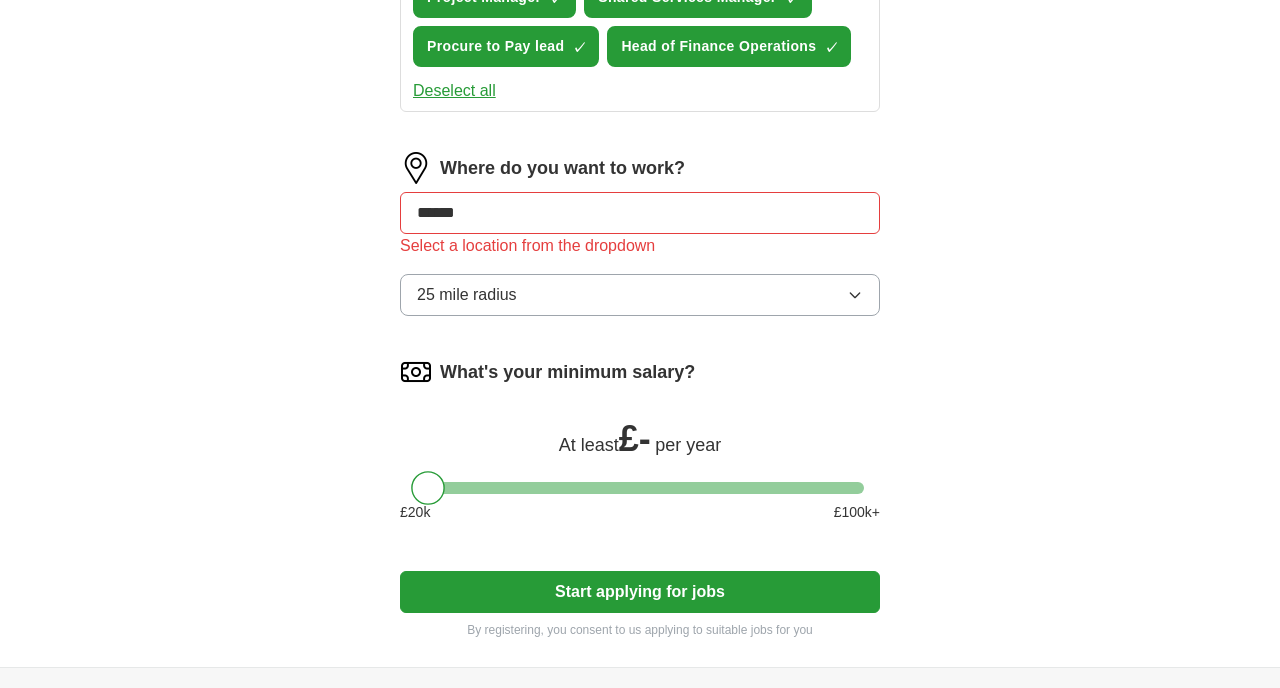 click on "ApplyIQ Let ApplyIQ do the hard work of searching and applying for jobs. Just tell us what you're looking for, and we'll do the rest. What job are you looking for? Enter or select a minimum of 3 job titles (4-8 recommended) Project Manager Head of Finance Operations ✓ × Deselect all Where do you want to work? ****** Select a location from the dropdown 25 mile radius What's your minimum salary? At least £ - per year £ 20 k £ 100 k+ Start applying for jobs By registering, you consent to us applying to suitable jobs for you" at bounding box center [640, 150] 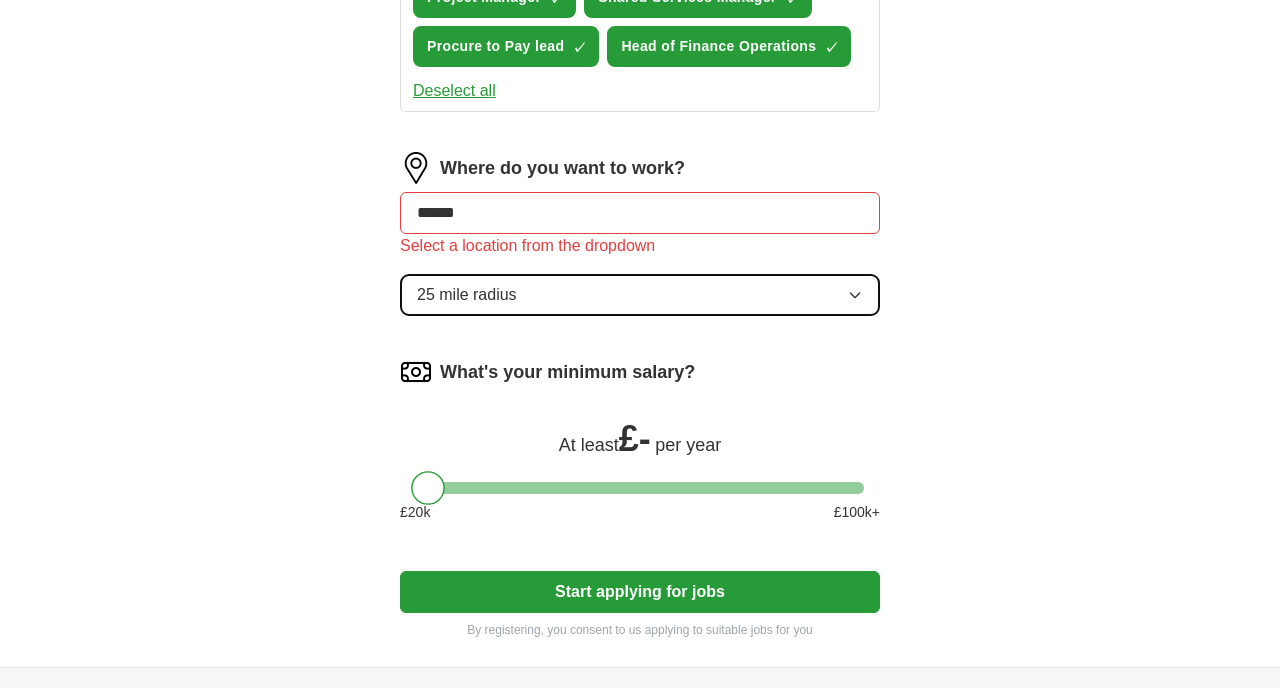 click on "25 mile radius" at bounding box center [640, 295] 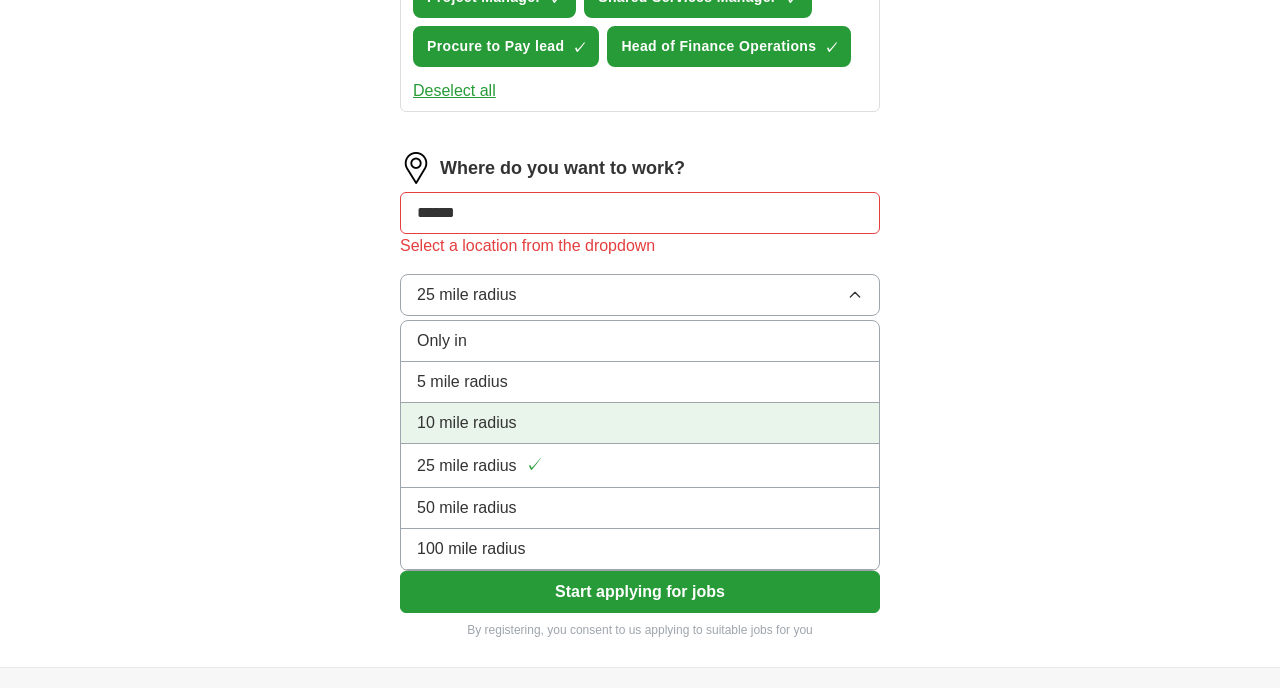 click on "10 mile radius" at bounding box center (467, 423) 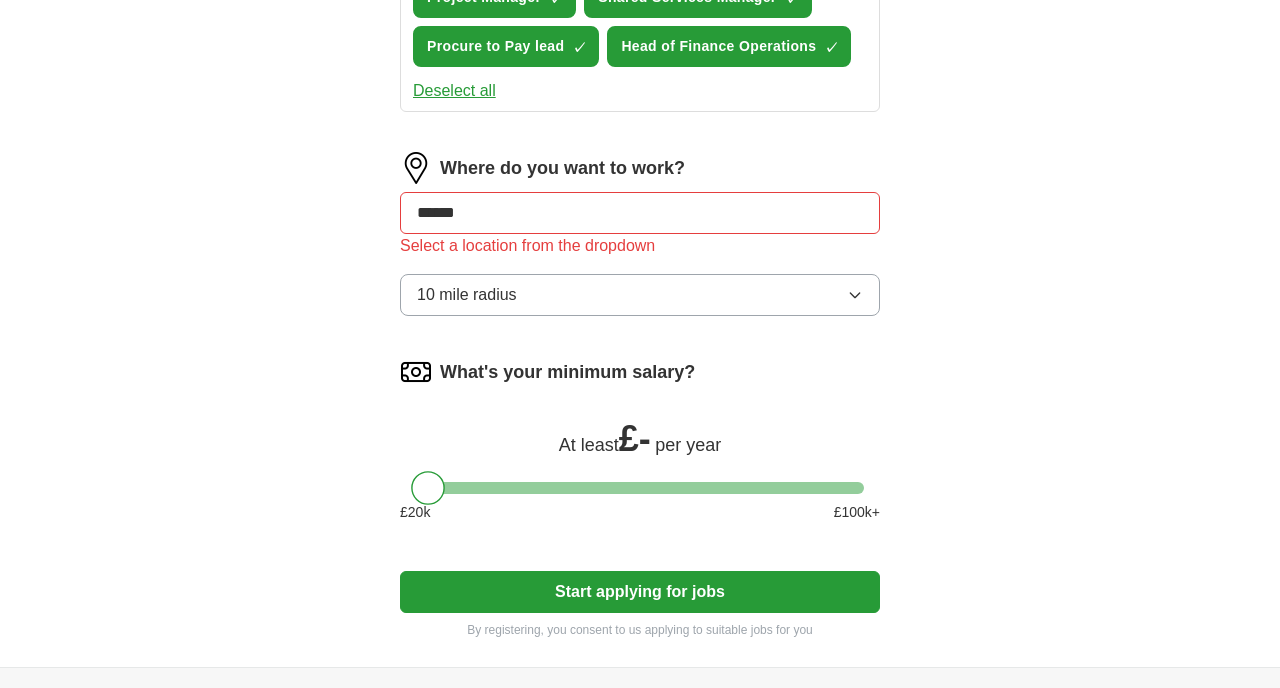 click on "******" at bounding box center [640, 213] 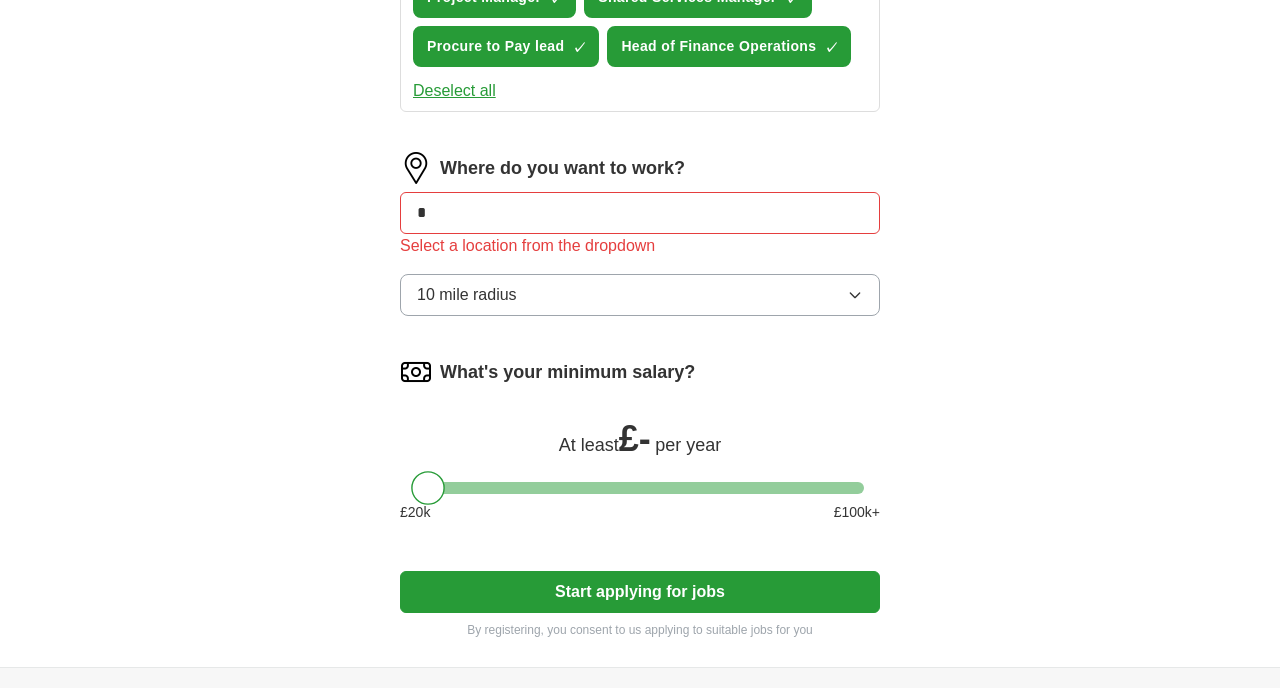 type on "*" 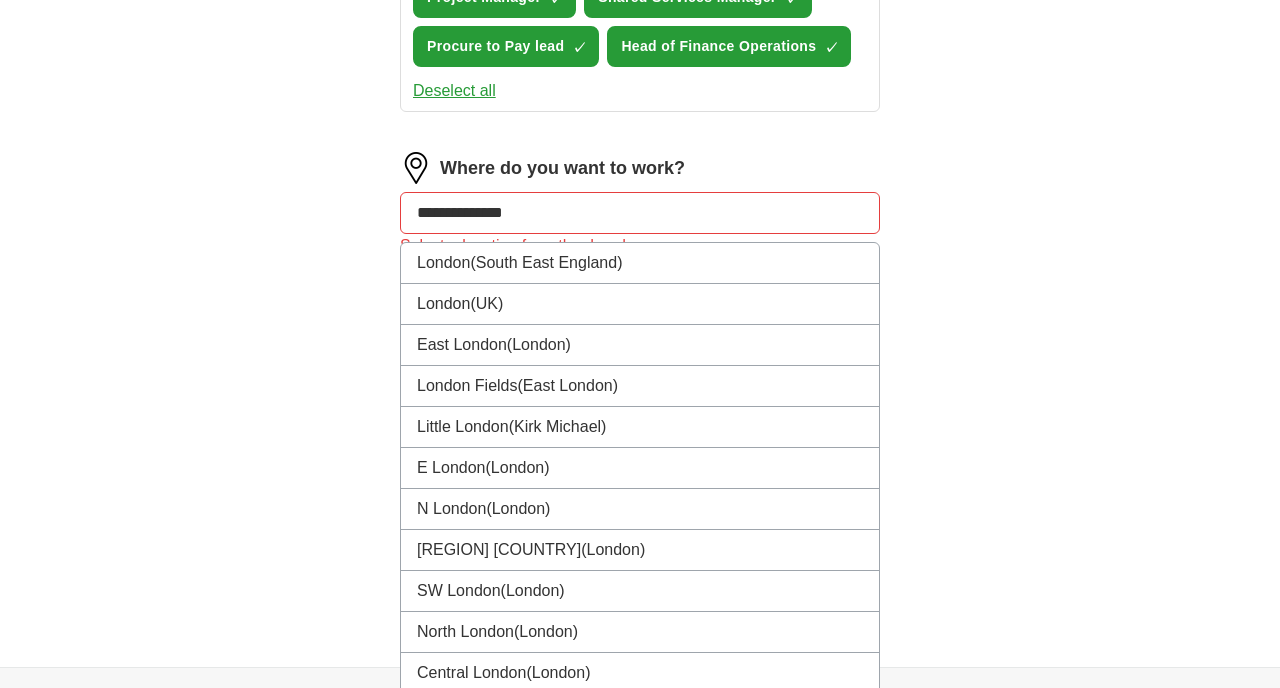 type on "**********" 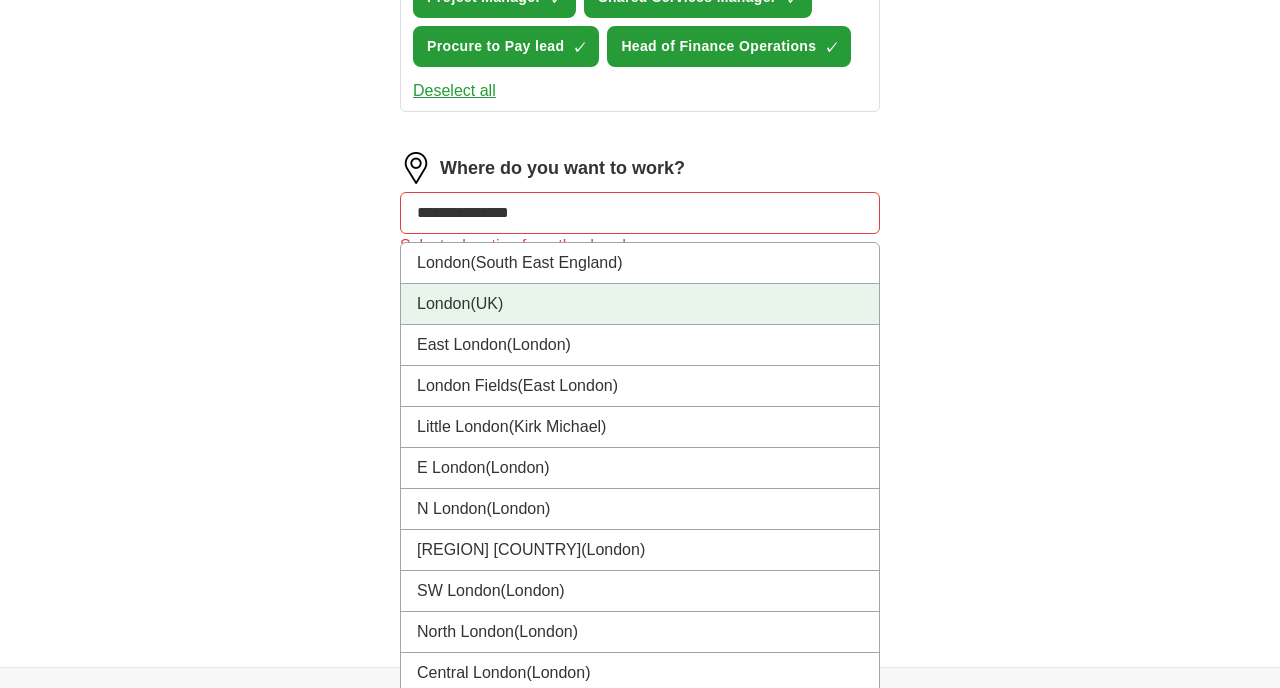 click on "[CITY] ([COUNTRY])" at bounding box center (640, 304) 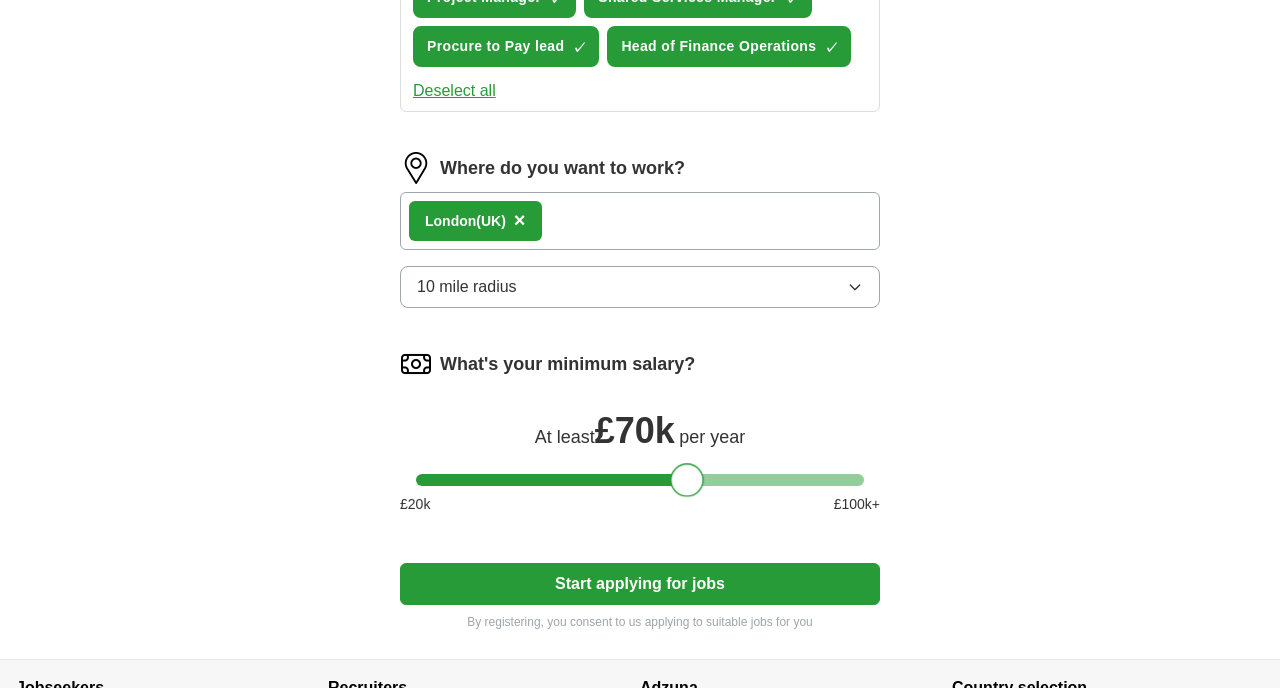 drag, startPoint x: 437, startPoint y: 473, endPoint x: 697, endPoint y: 463, distance: 260.19223 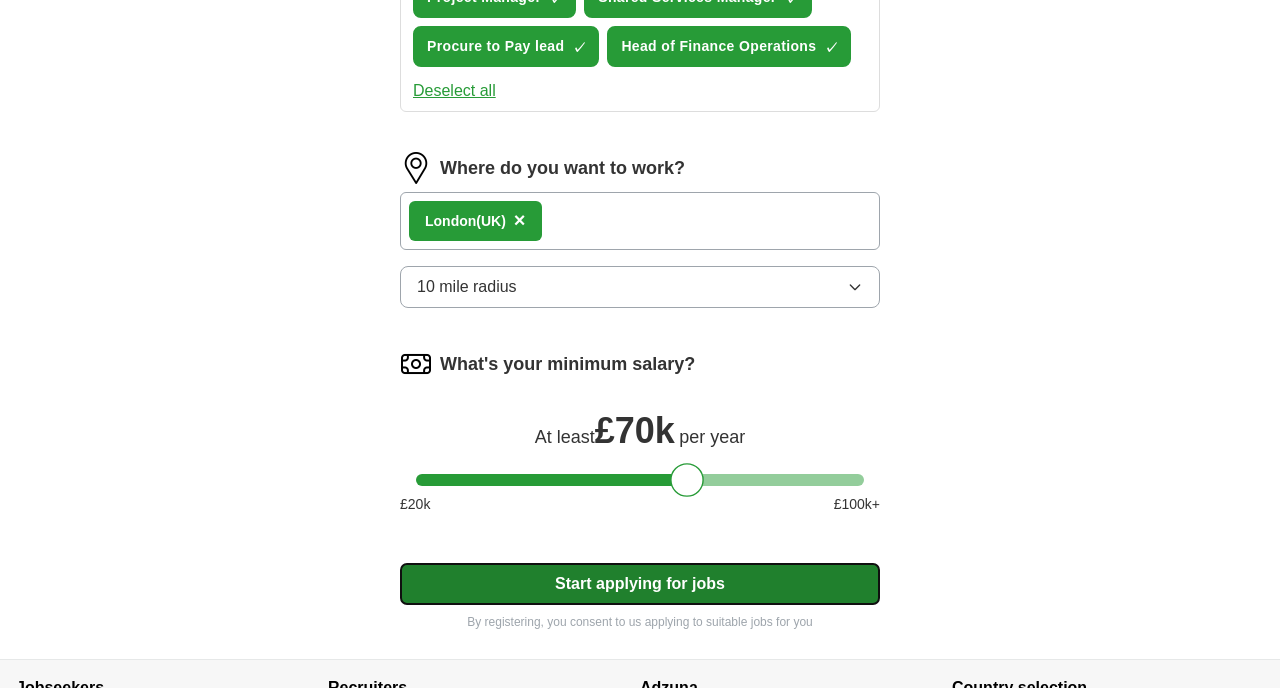 click on "Start applying for jobs" at bounding box center (640, 584) 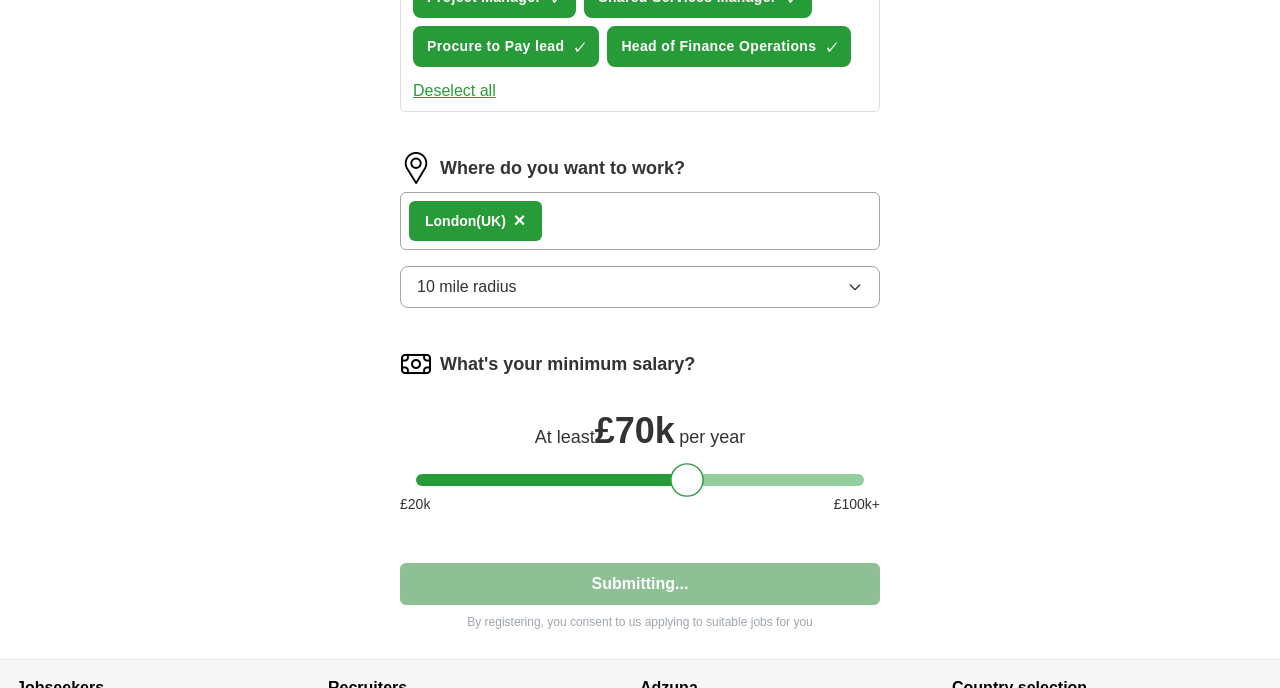 select on "**" 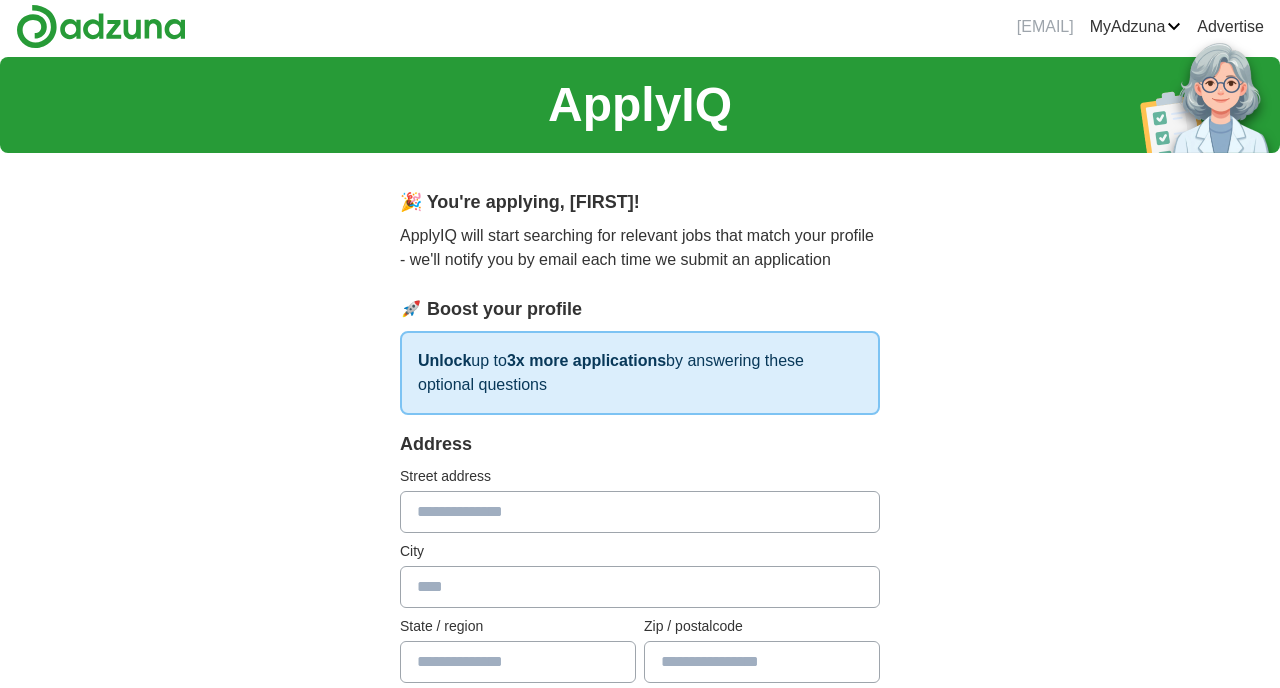 scroll, scrollTop: 0, scrollLeft: 0, axis: both 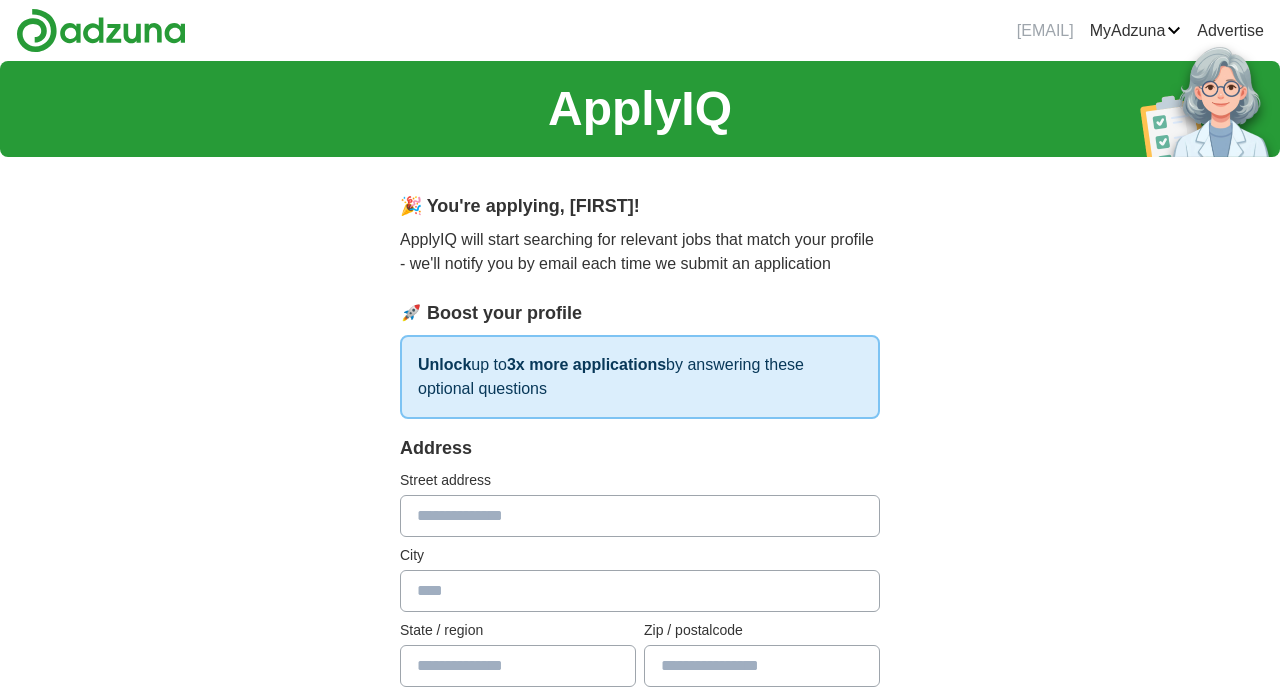 click at bounding box center (640, 516) 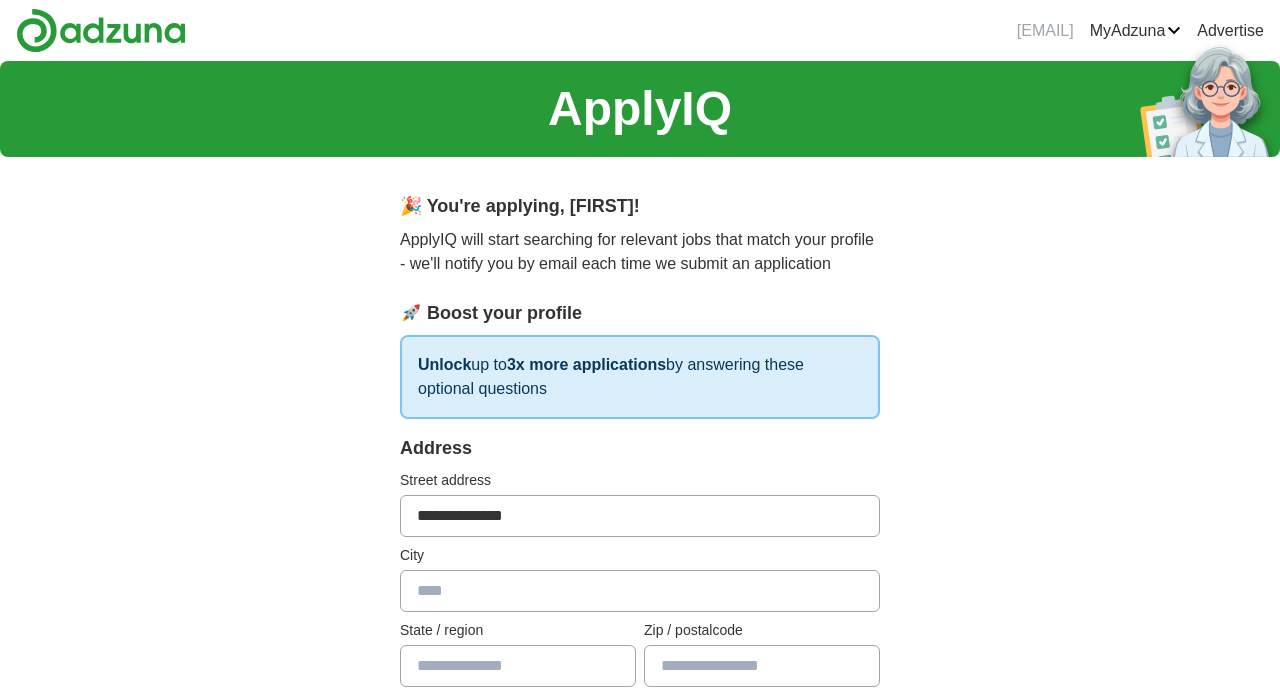 type on "********" 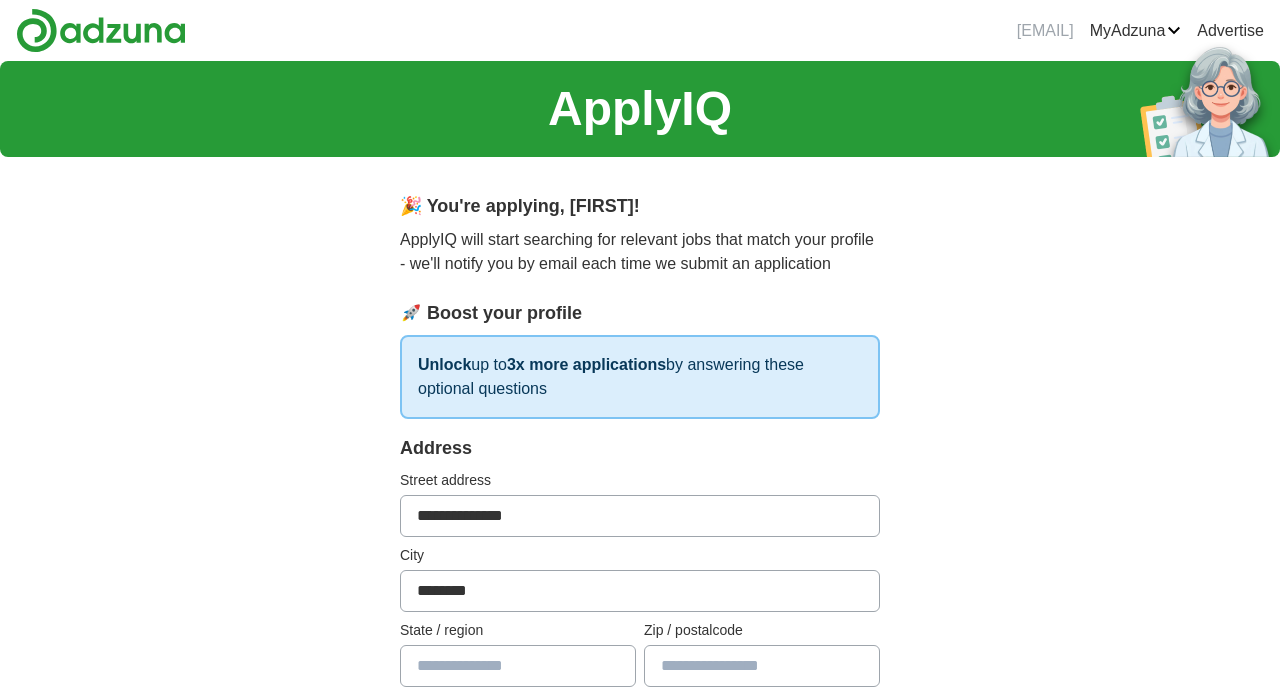 type on "*********" 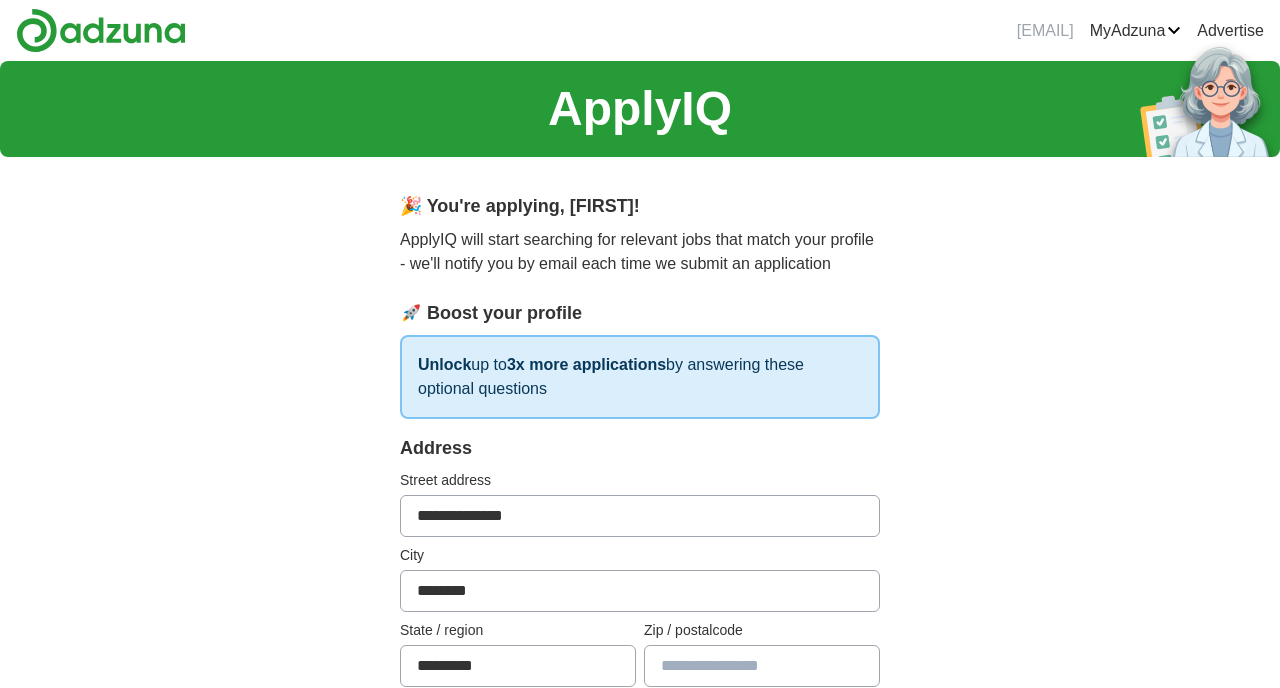 type on "********" 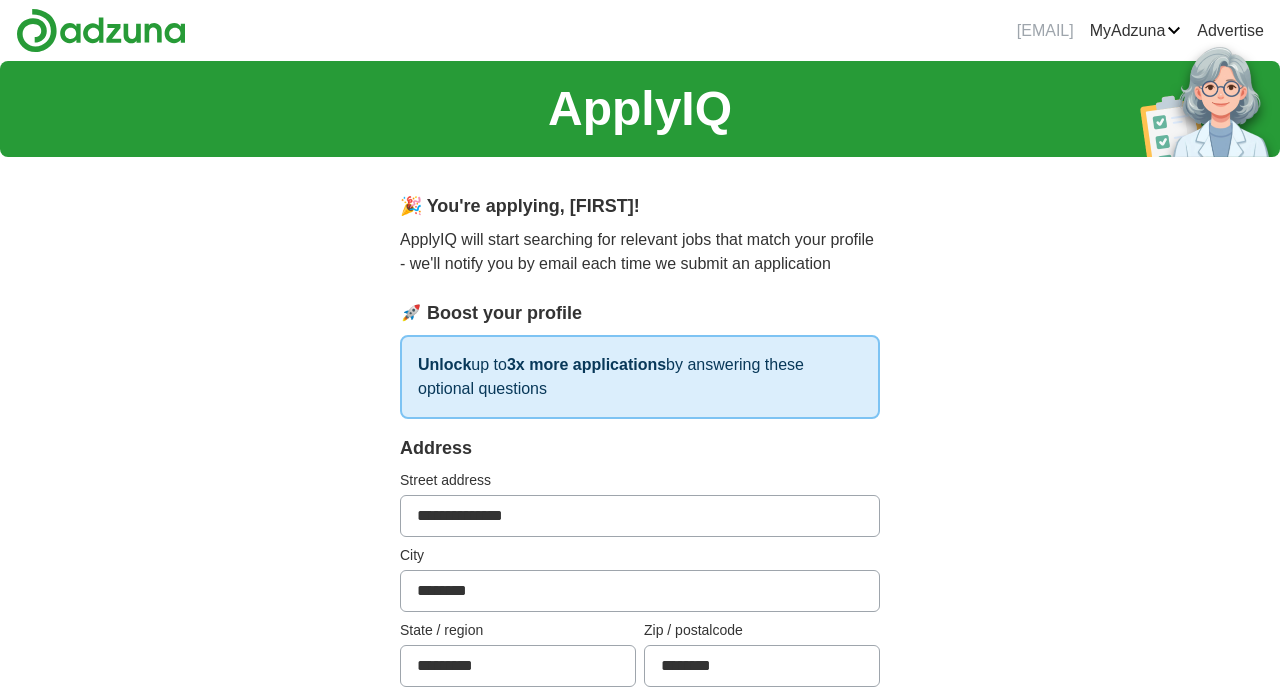 click on "**********" at bounding box center (640, 958) 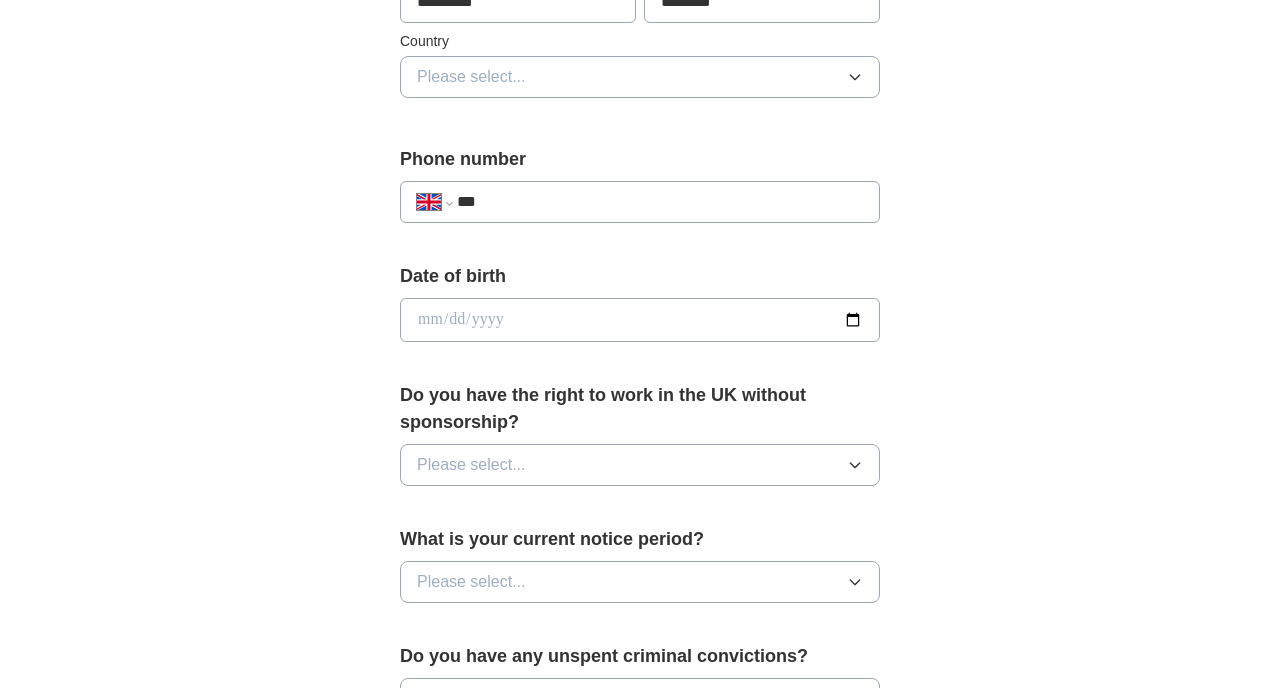 scroll, scrollTop: 706, scrollLeft: 0, axis: vertical 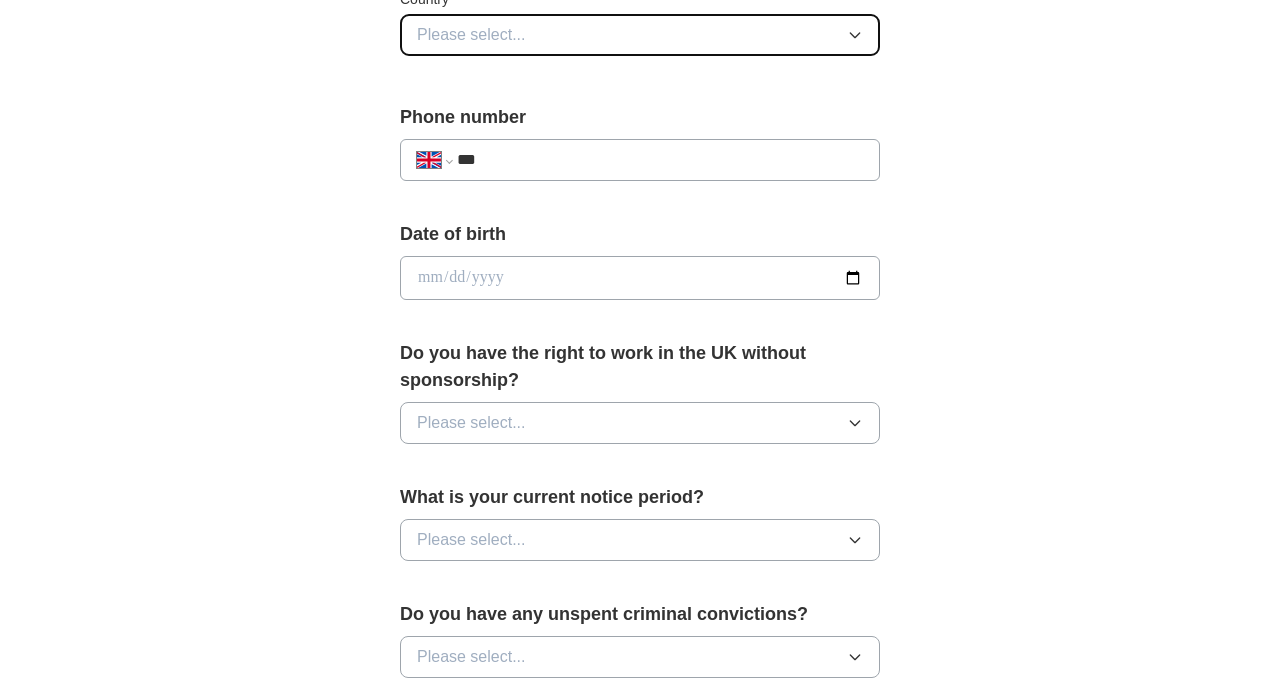 click on "Please select..." at bounding box center [640, 35] 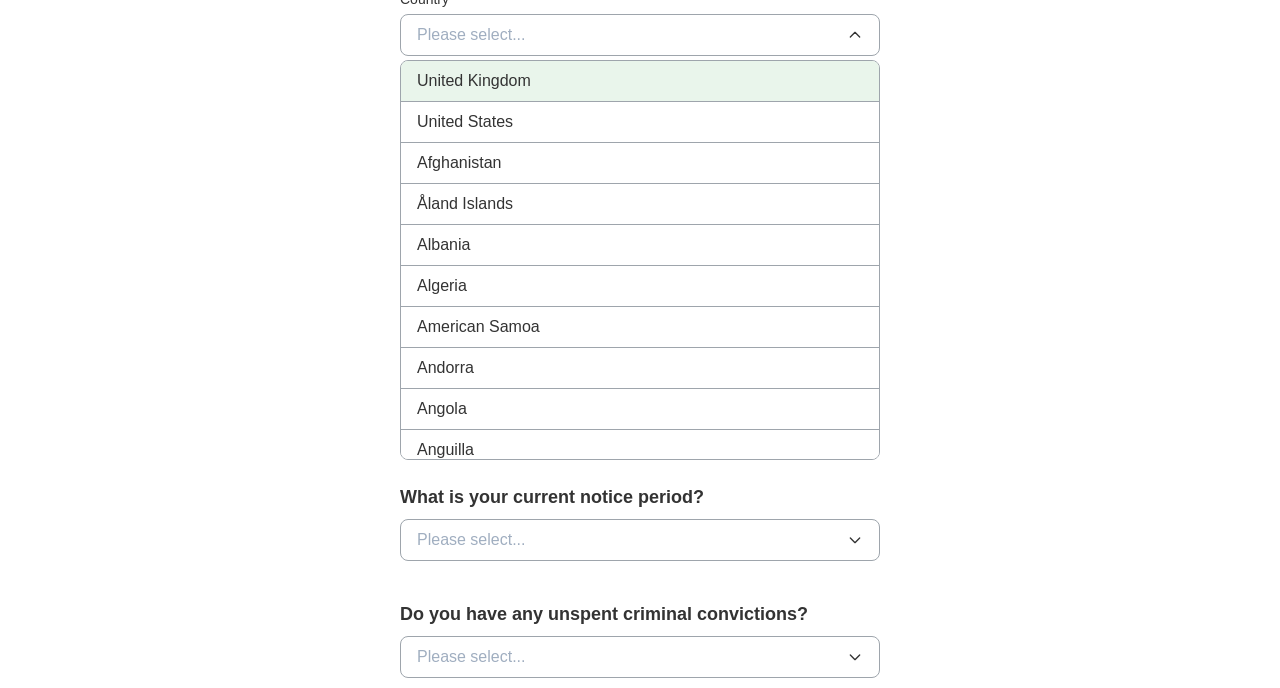 click on "United Kingdom" at bounding box center (640, 81) 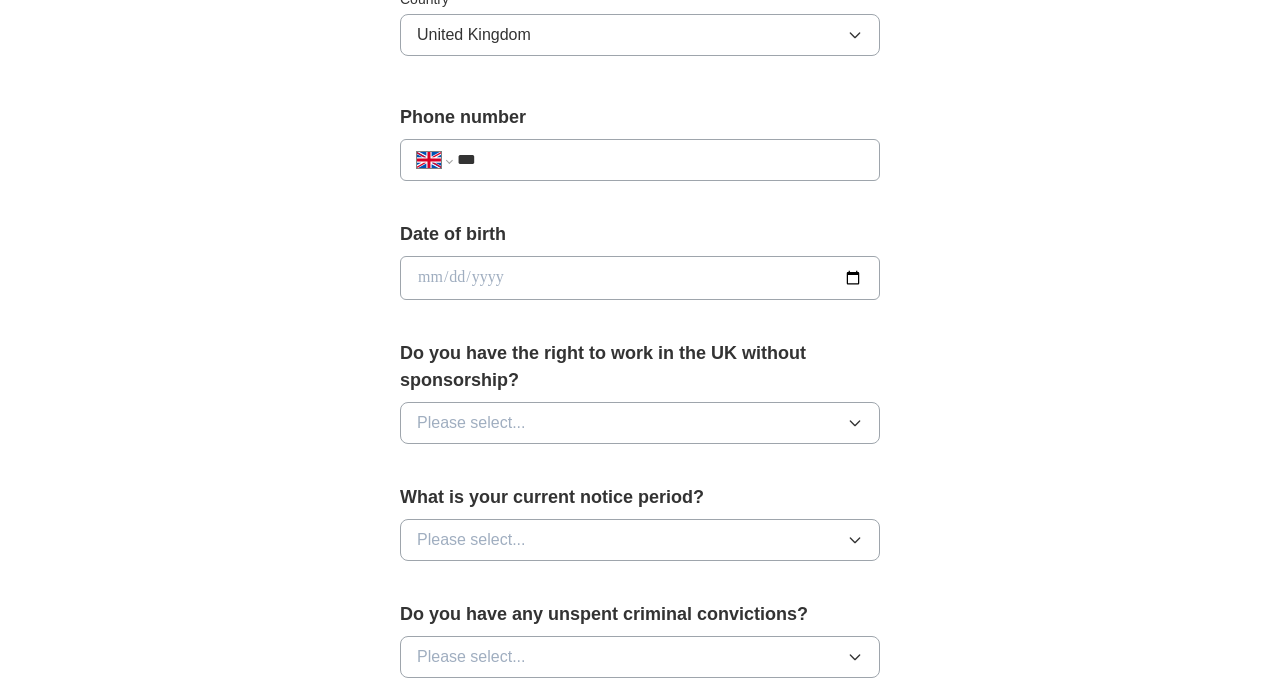 click on "***" at bounding box center (660, 160) 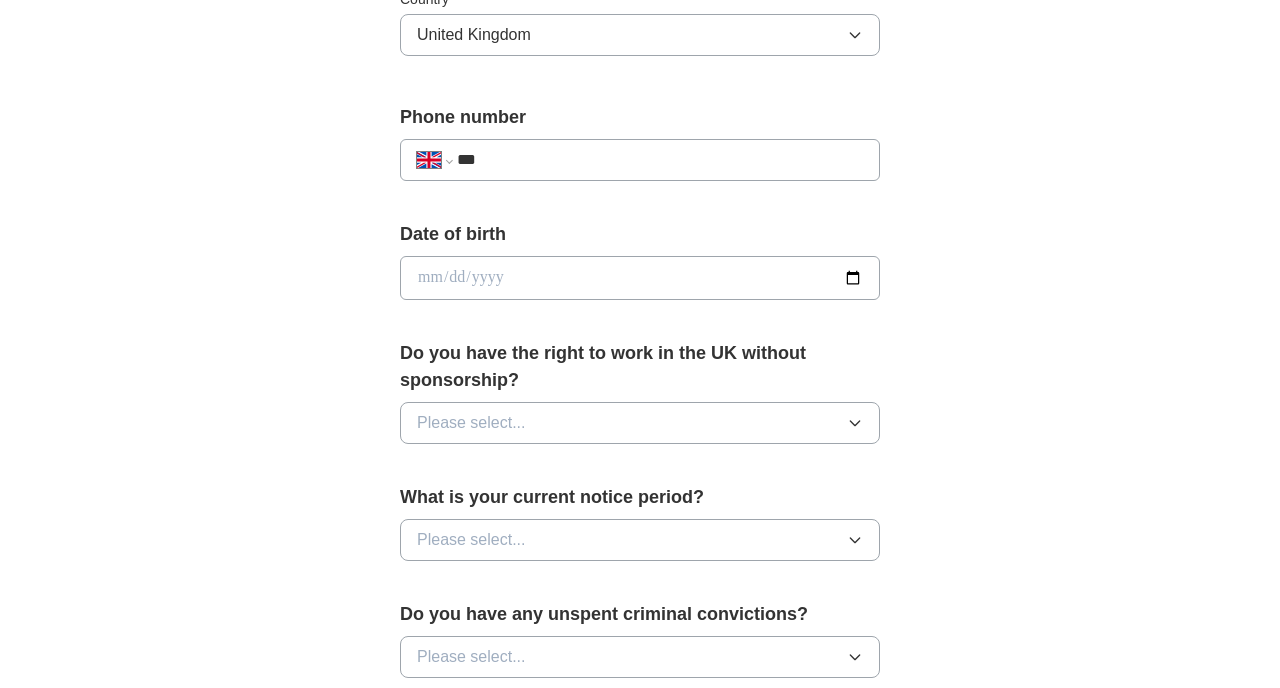 type on "**********" 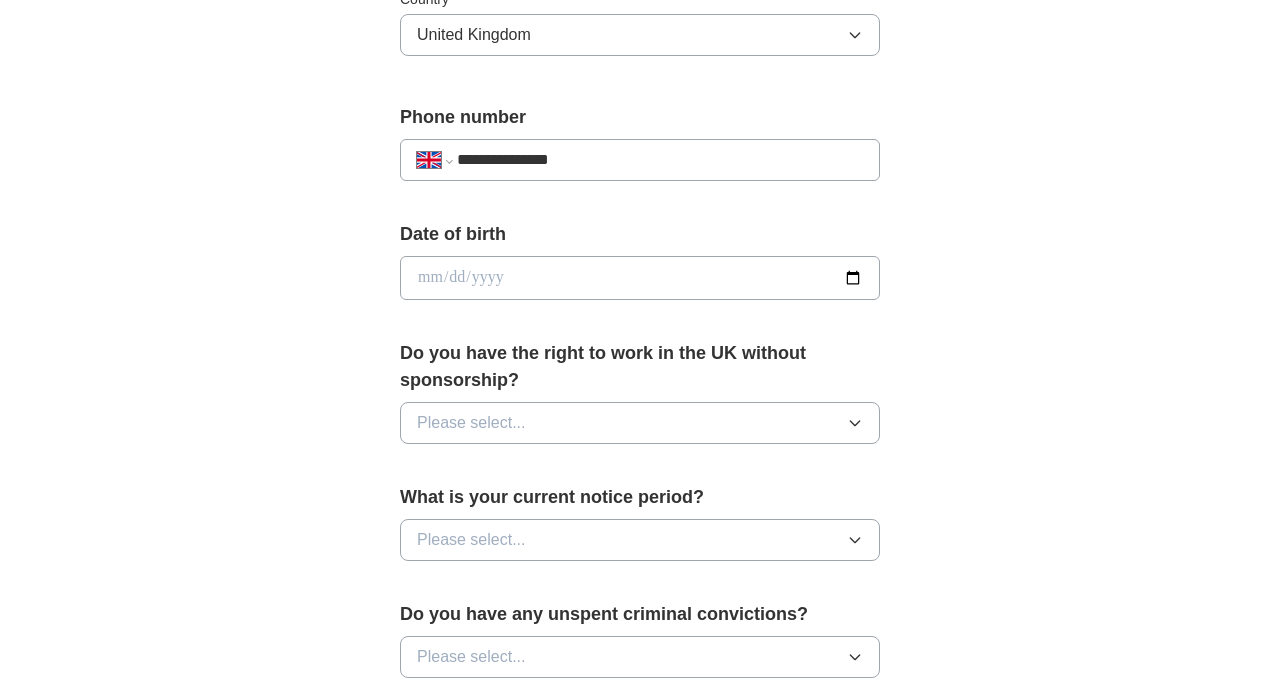 click at bounding box center [640, 278] 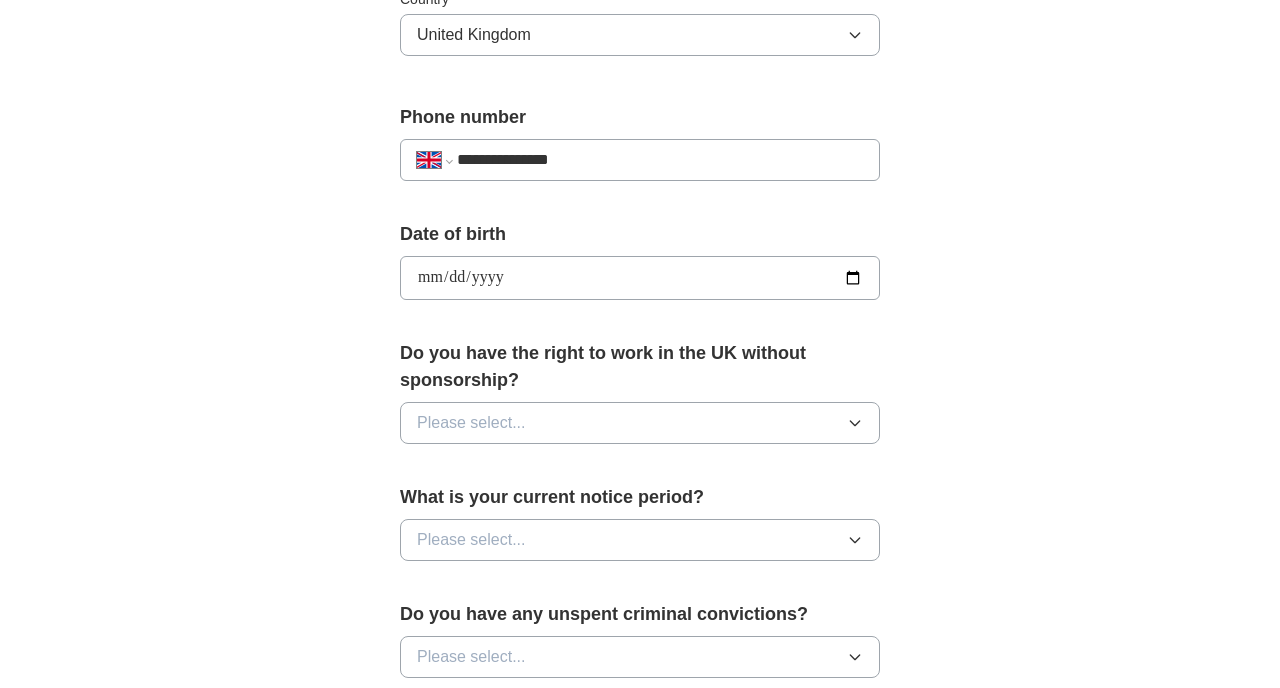 type on "**********" 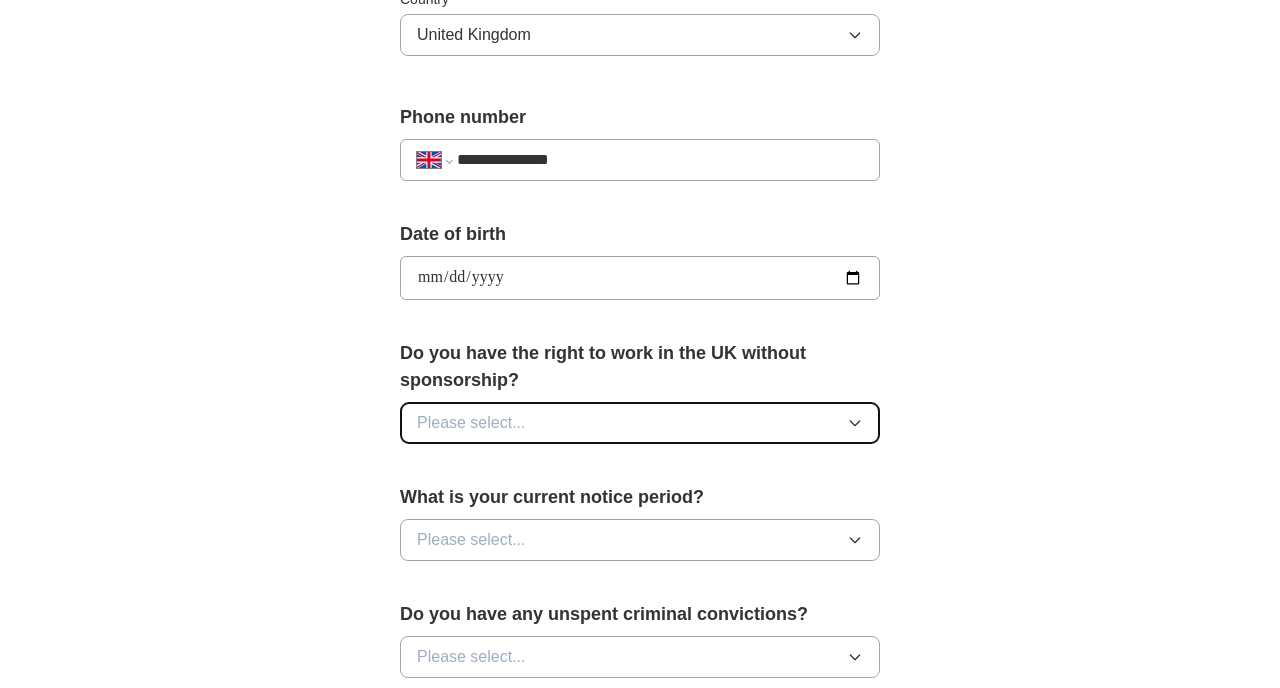 click on "Please select..." at bounding box center [640, 423] 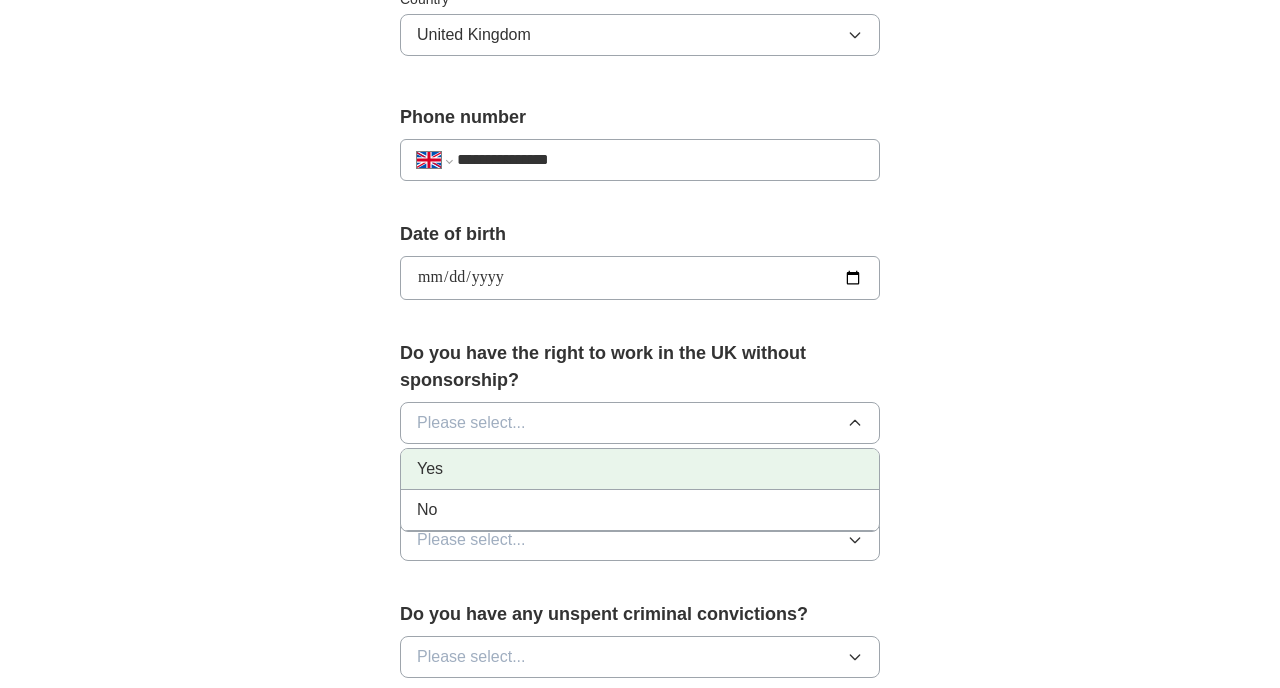click on "Yes" at bounding box center (640, 469) 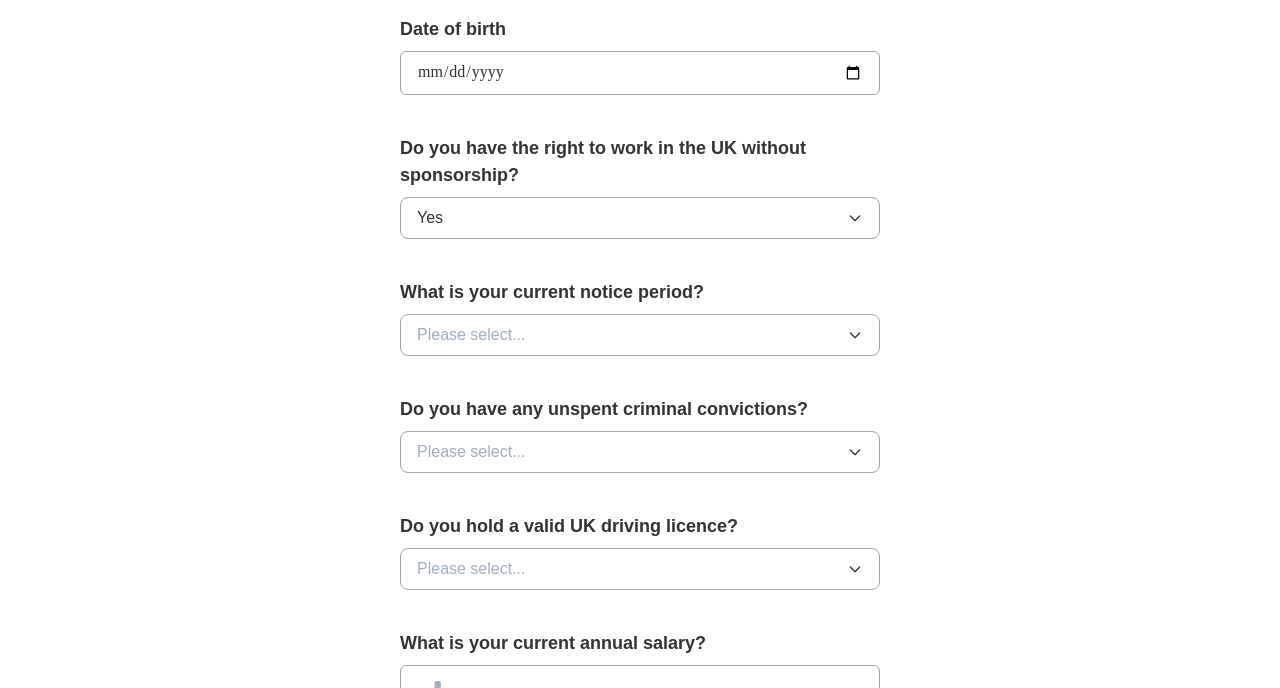 scroll, scrollTop: 1127, scrollLeft: 0, axis: vertical 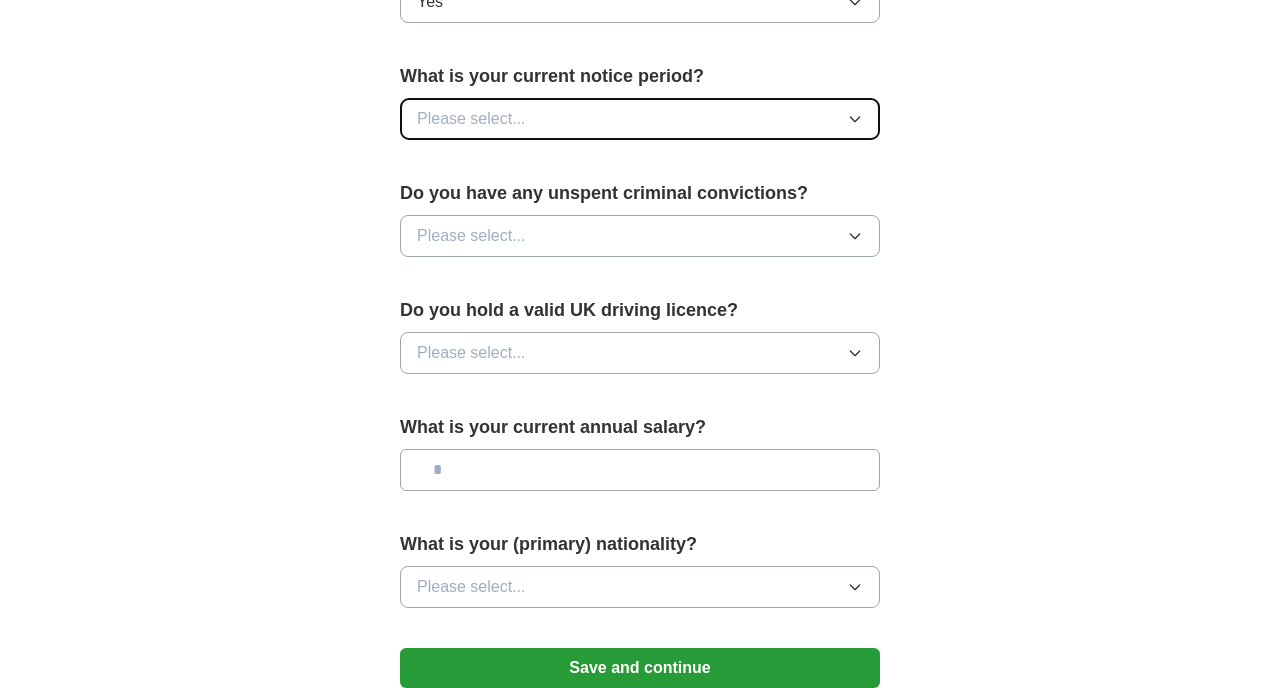 click on "Please select..." at bounding box center [640, 119] 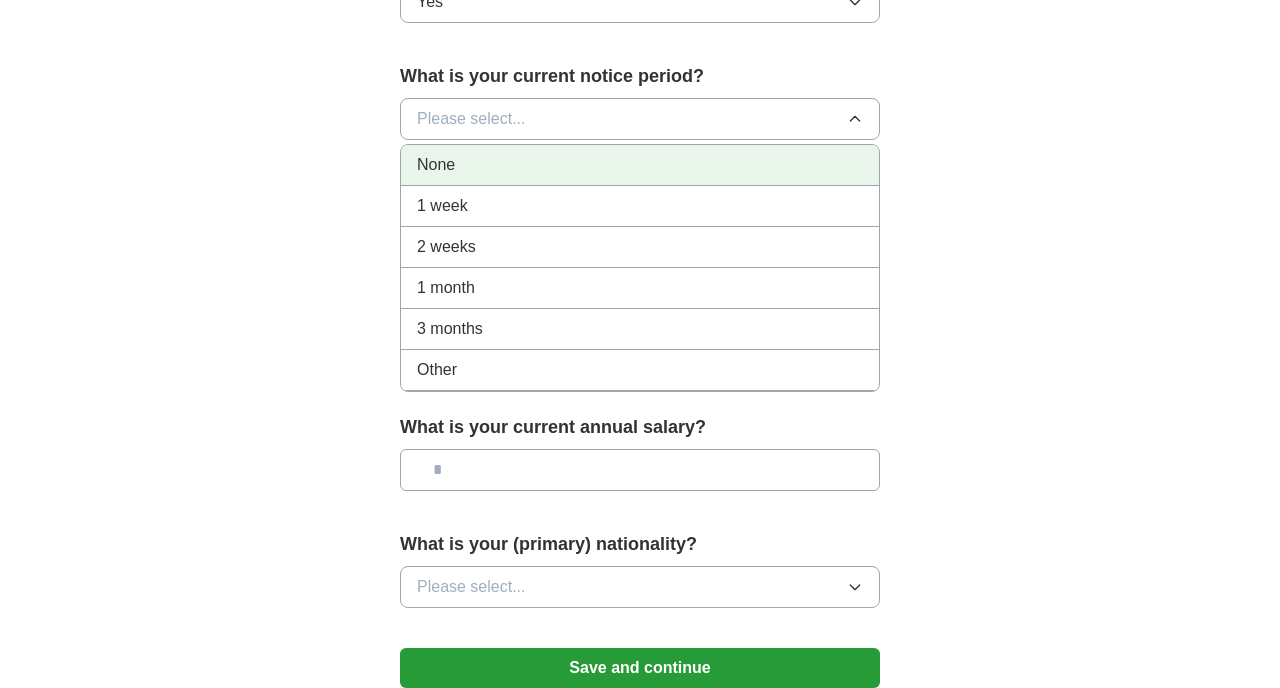 click on "None" at bounding box center [640, 165] 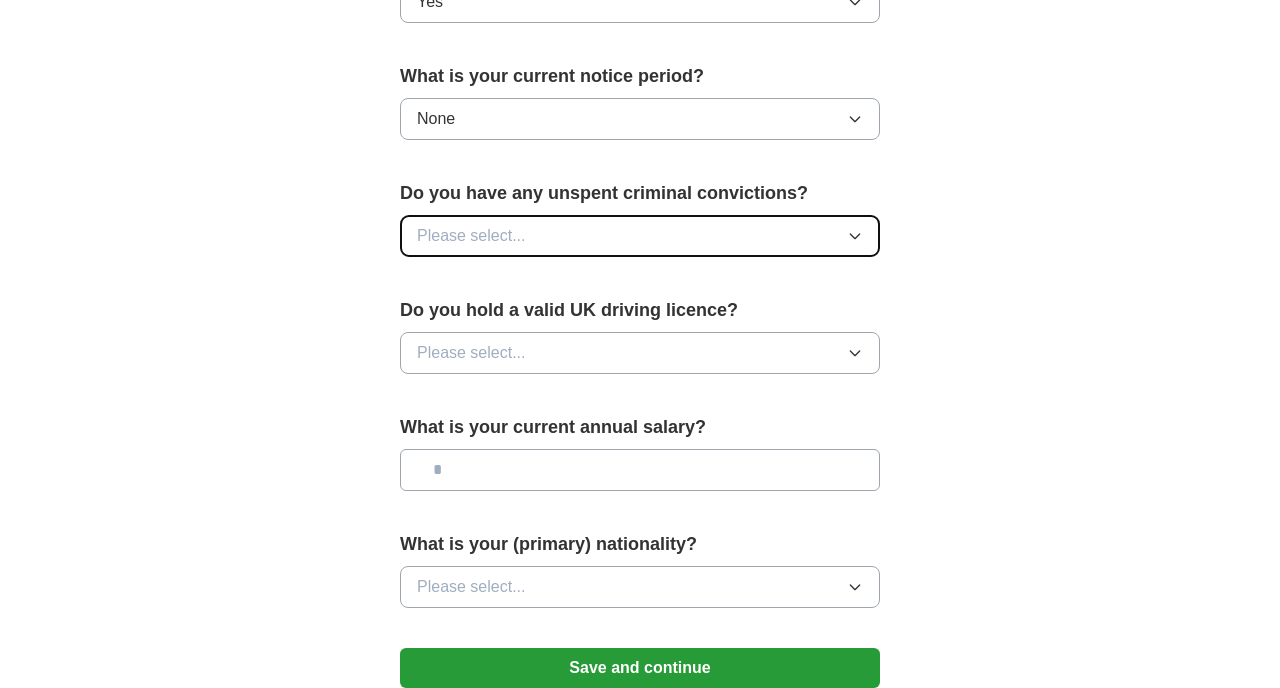 click on "Please select..." at bounding box center [640, 236] 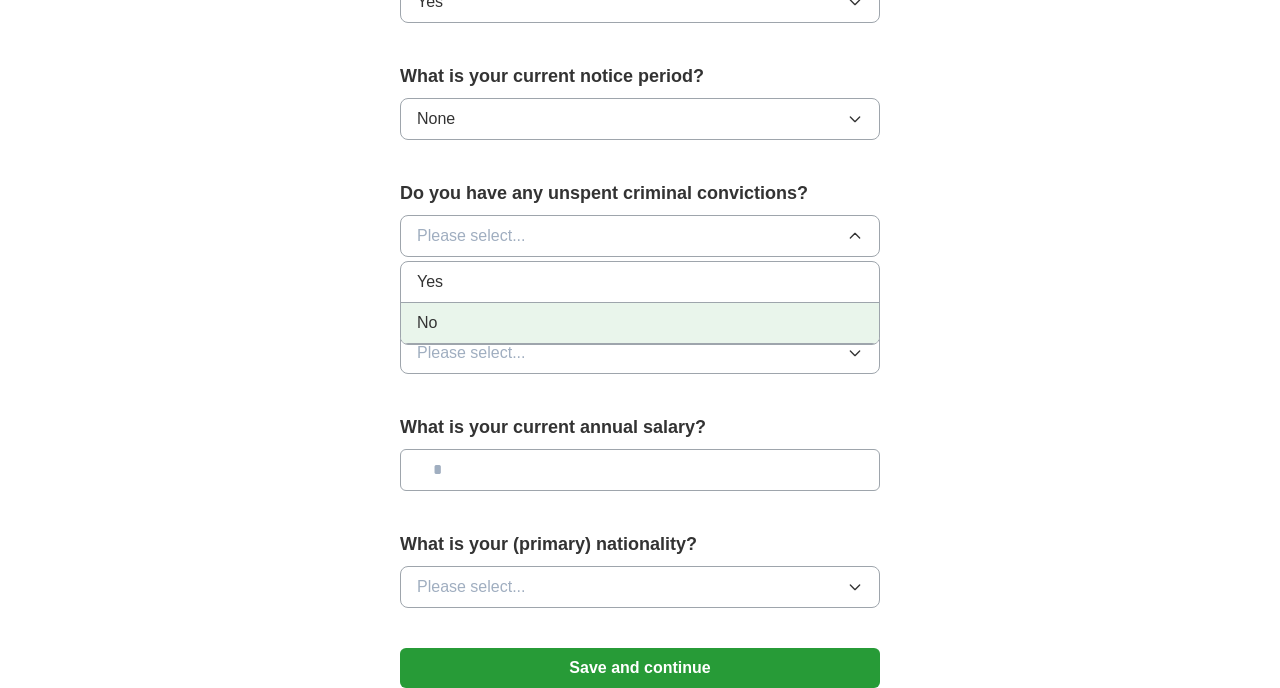 click on "No" at bounding box center [640, 323] 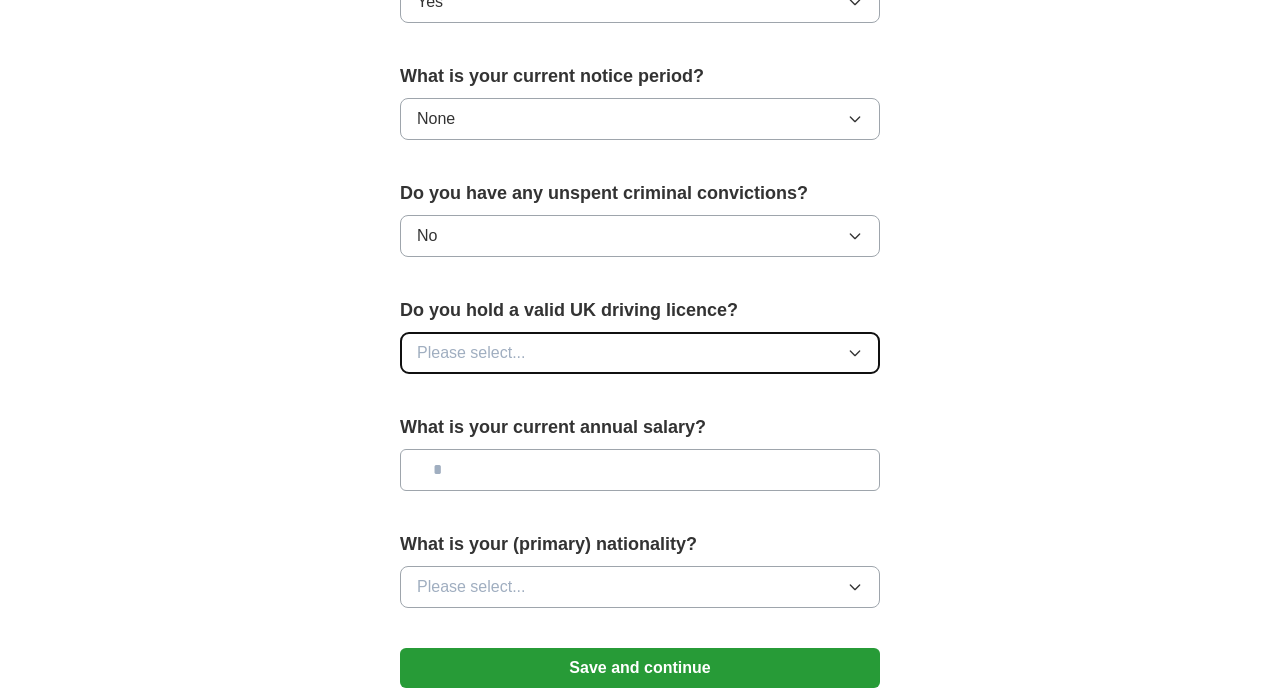 click on "Please select..." at bounding box center (640, 353) 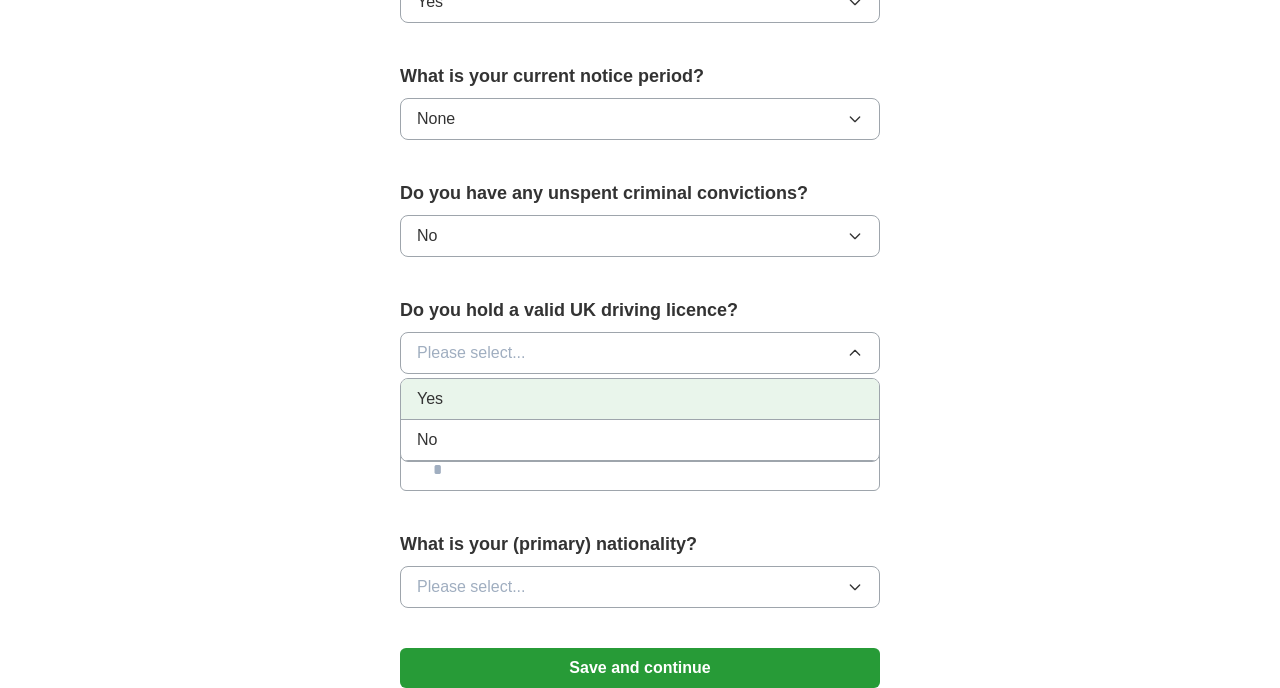 click on "Yes" at bounding box center [640, 399] 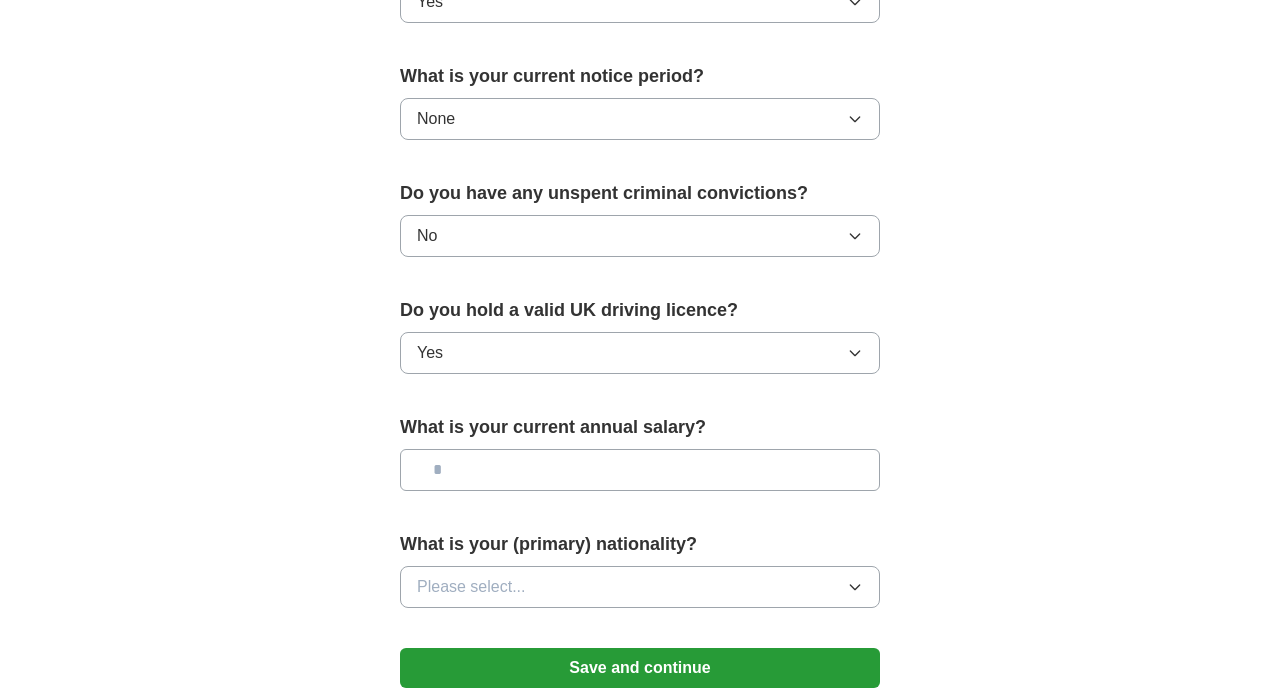 click at bounding box center (640, 470) 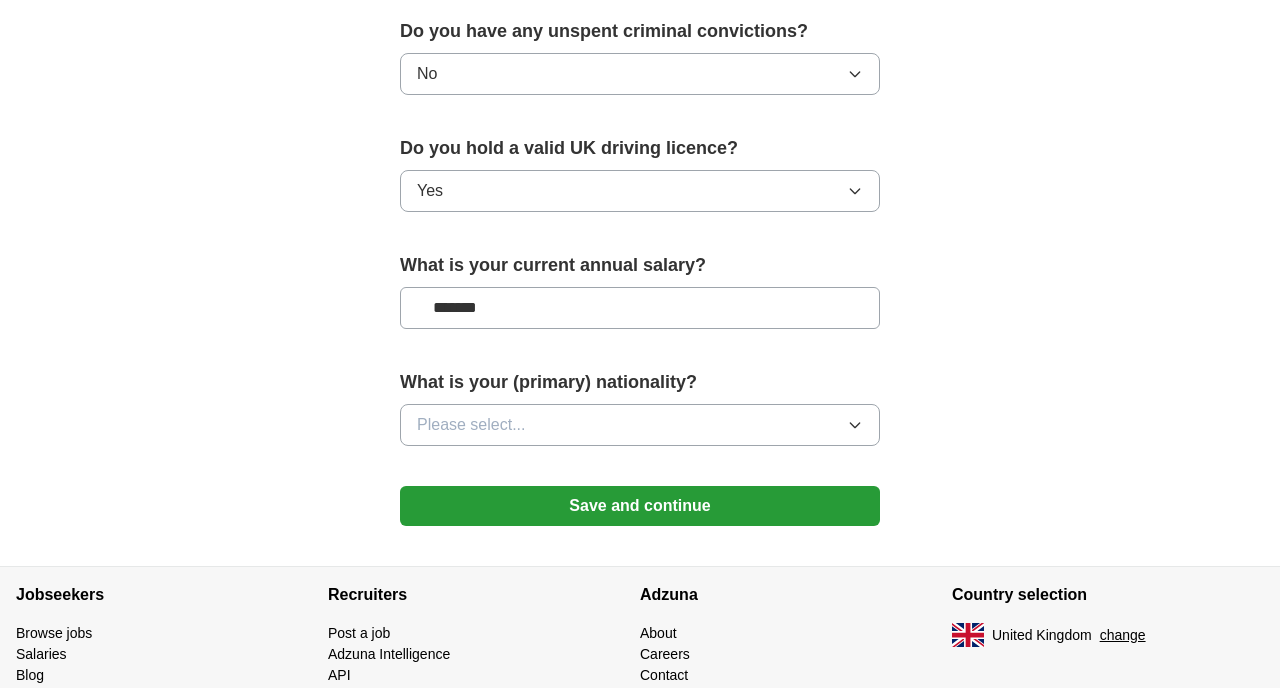 scroll, scrollTop: 1369, scrollLeft: 0, axis: vertical 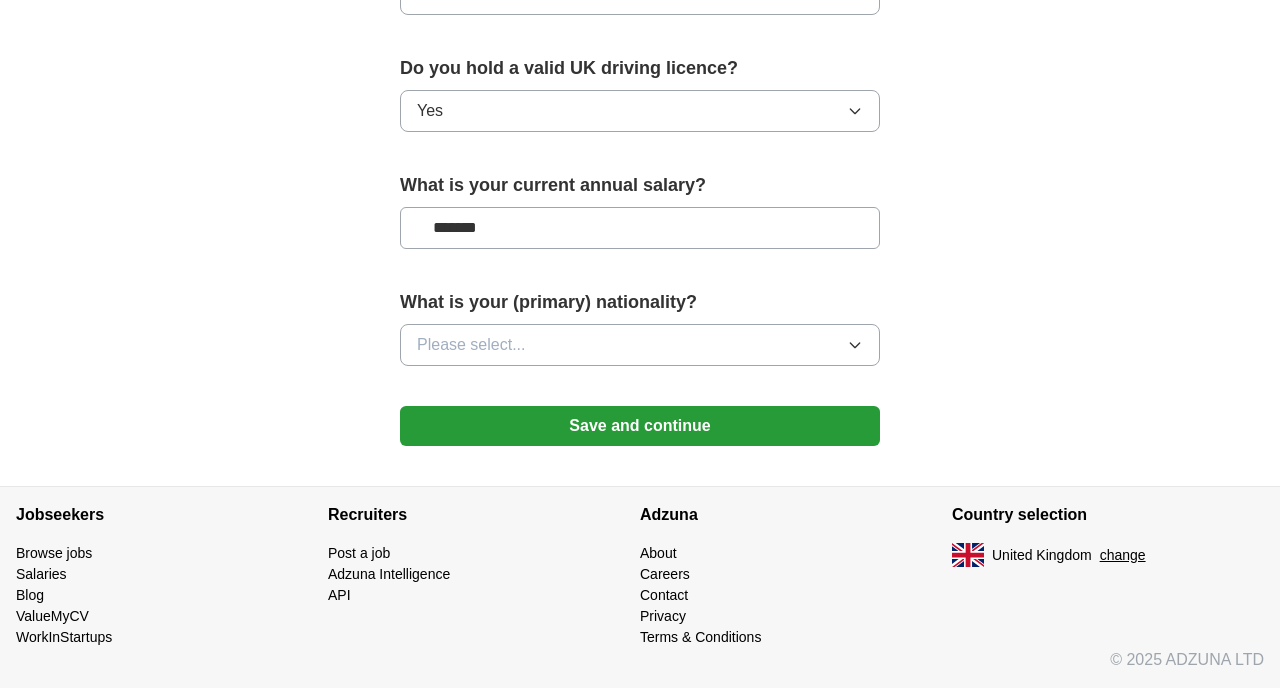 type on "*******" 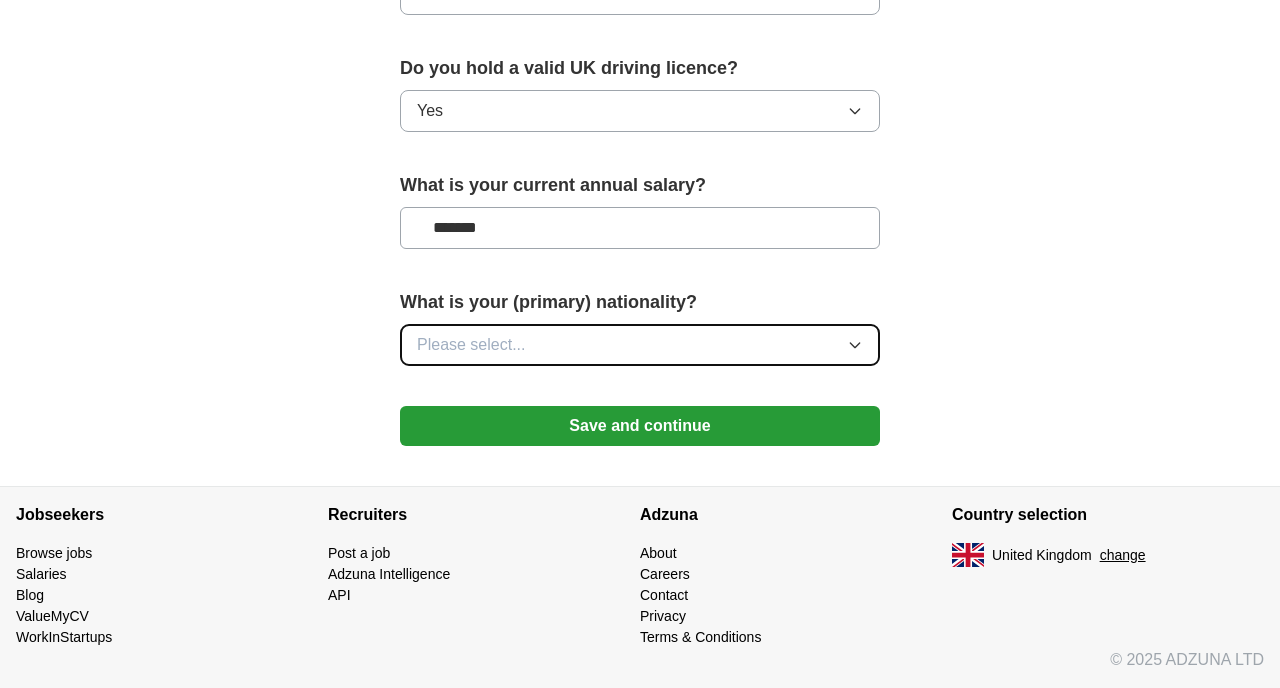 click on "Please select..." at bounding box center (640, 345) 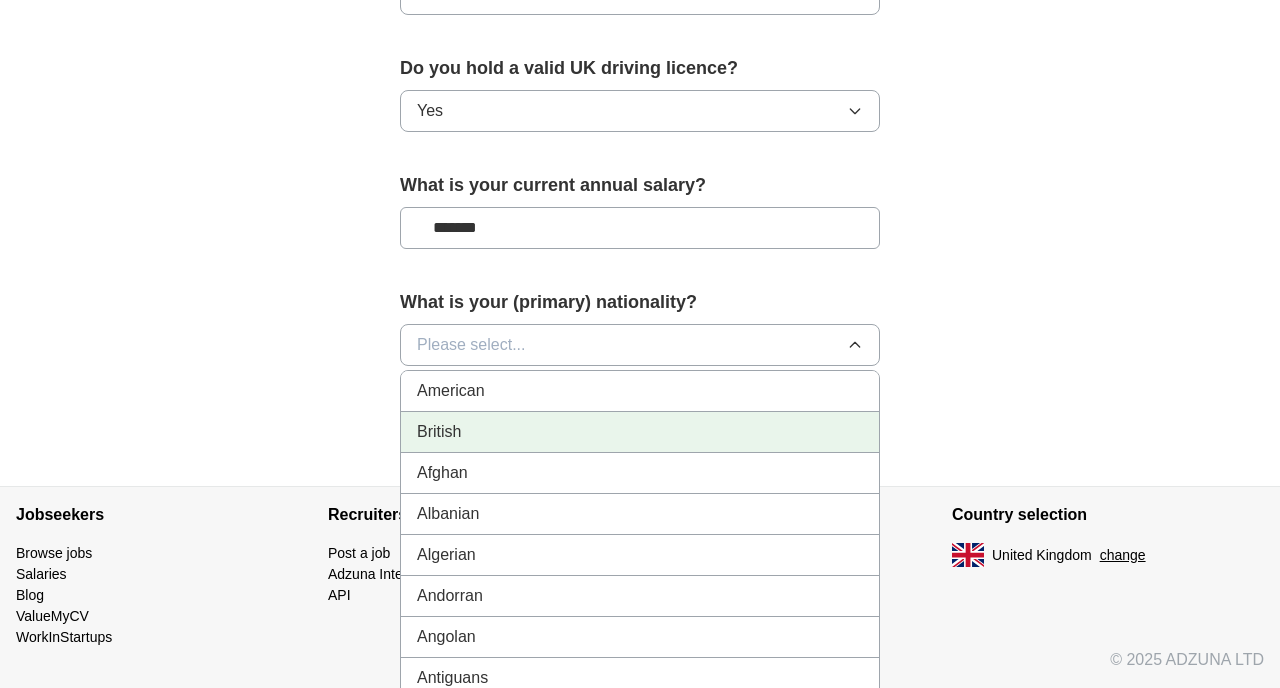click on "British" at bounding box center [640, 432] 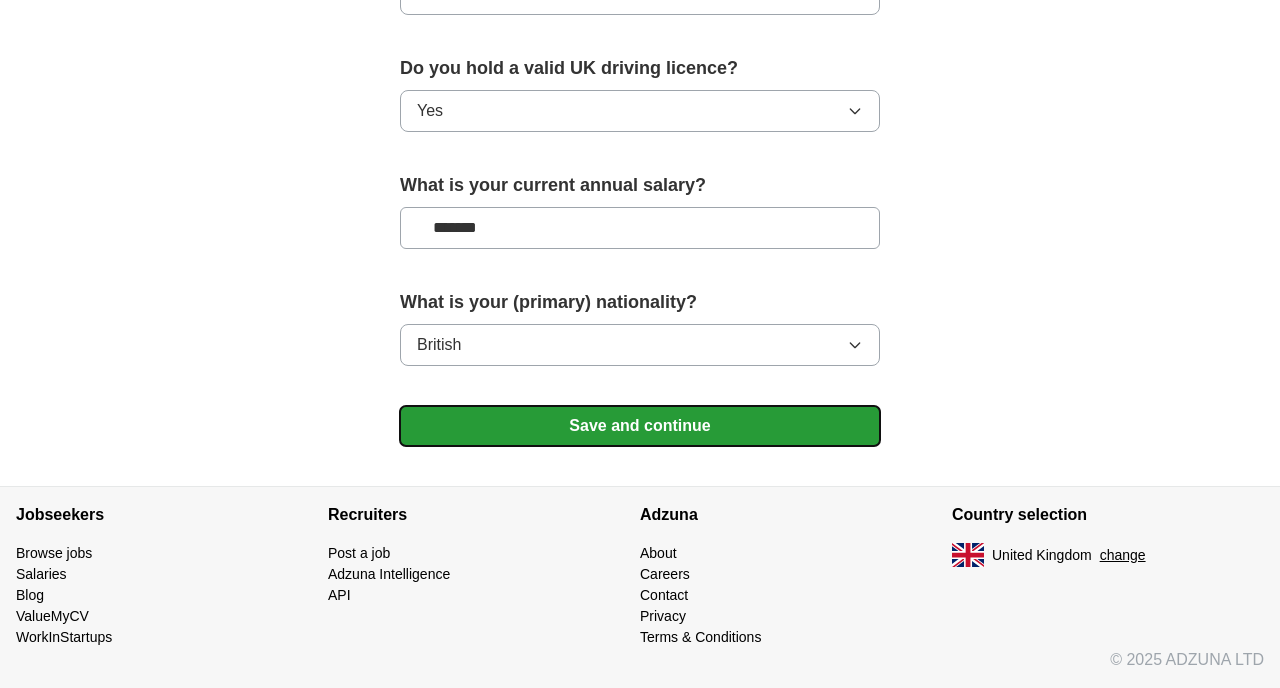 click on "Save and continue" at bounding box center [640, 426] 